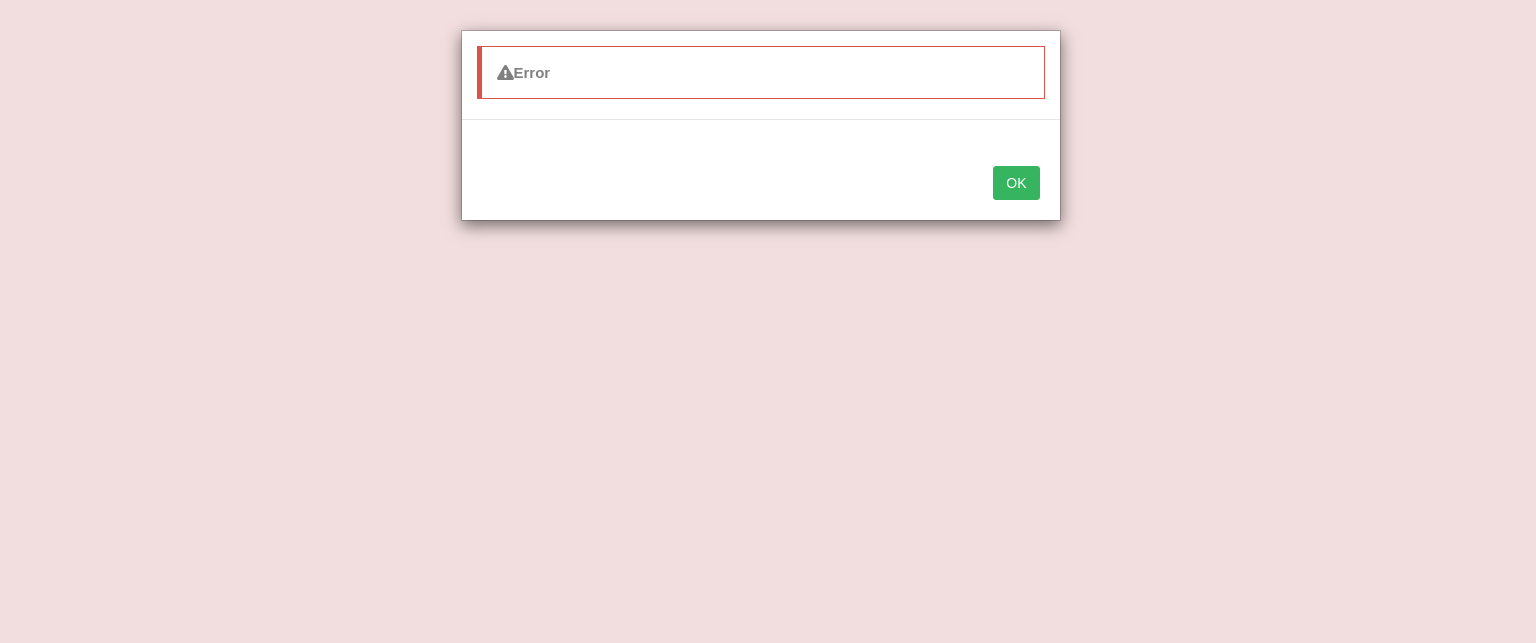 scroll, scrollTop: 642, scrollLeft: 0, axis: vertical 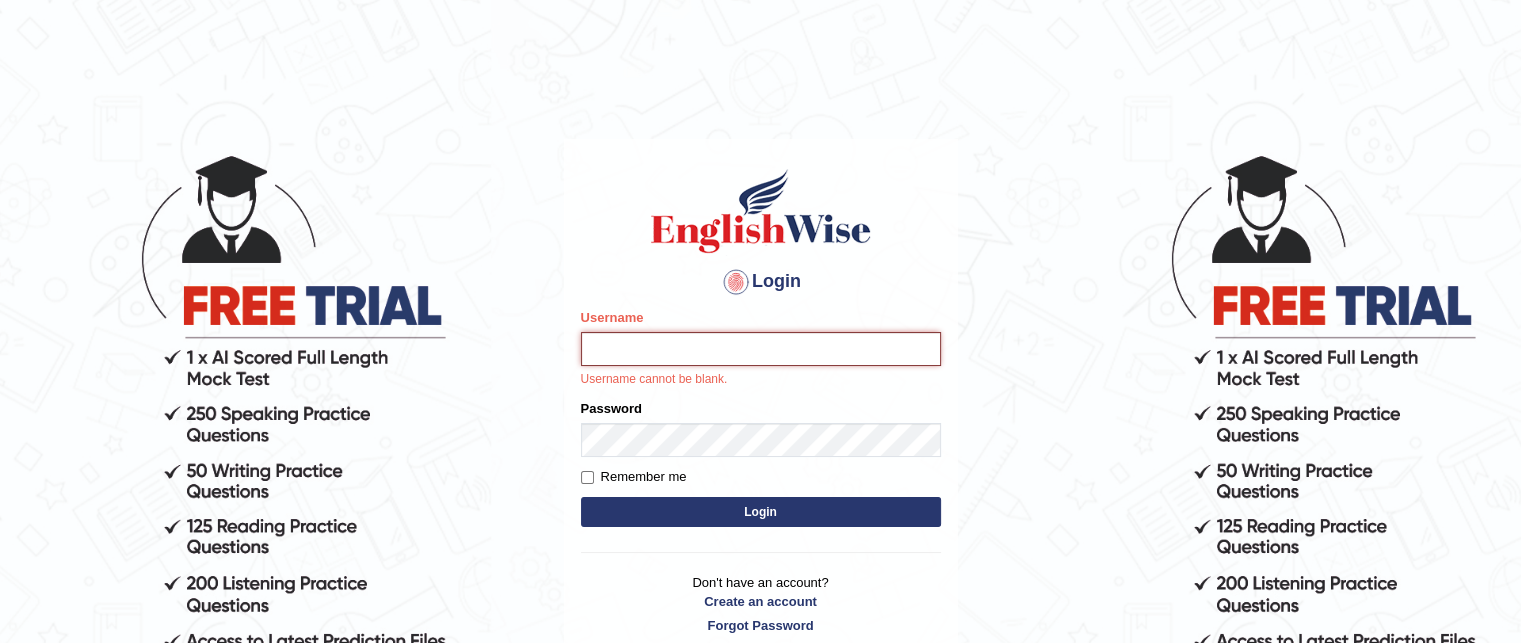 click on "Username" at bounding box center (761, 349) 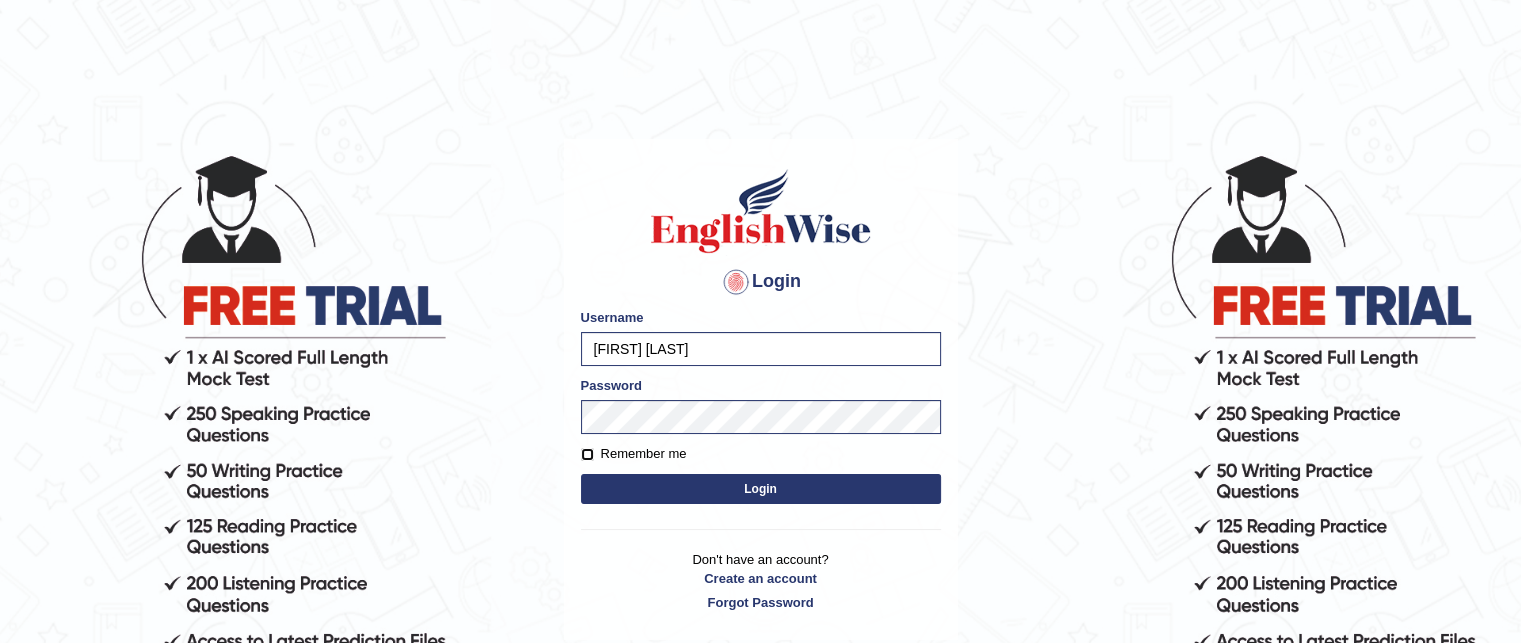 click on "Remember me" at bounding box center [587, 454] 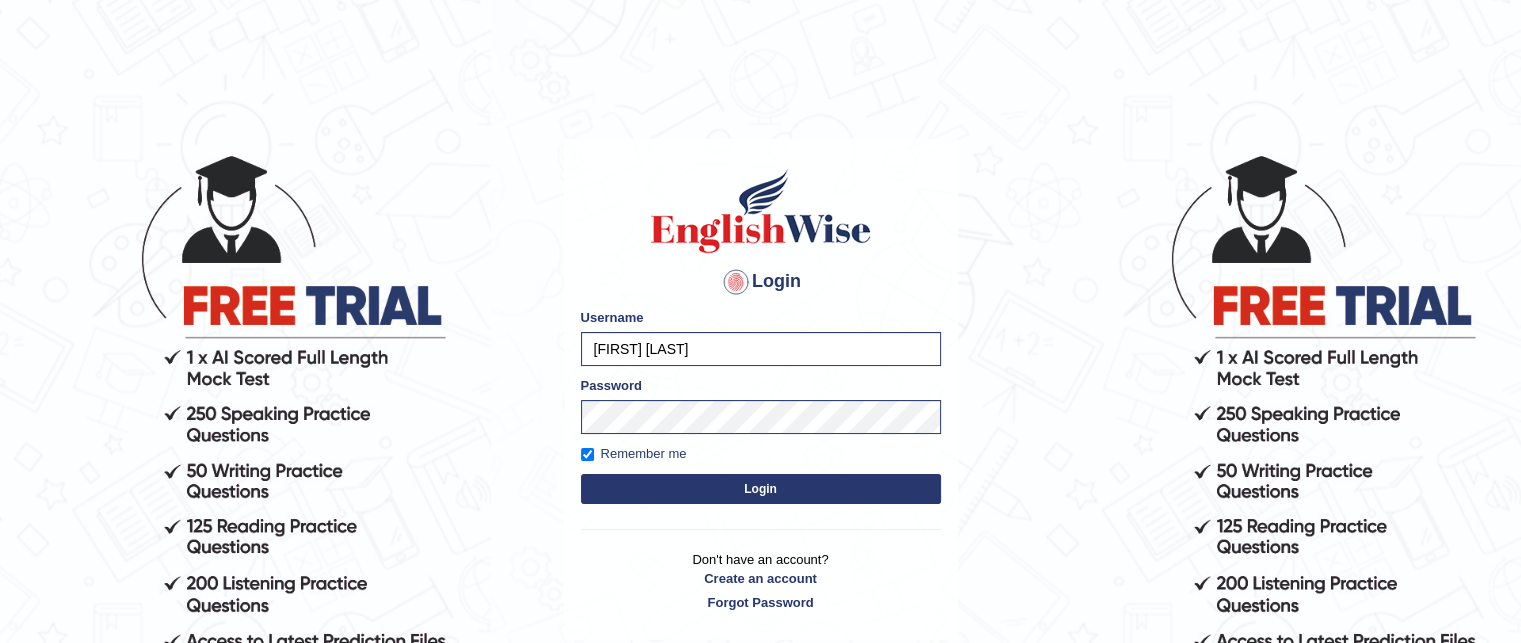 click on "Login" at bounding box center [761, 489] 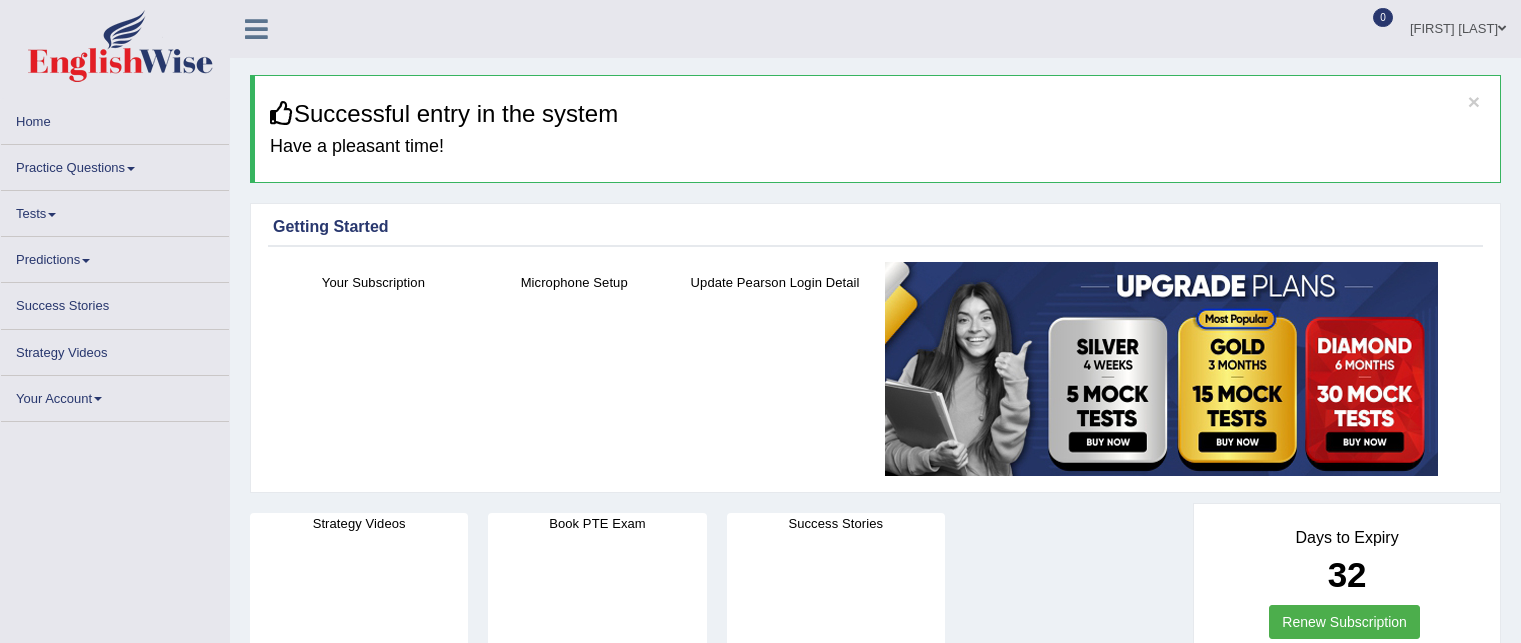 scroll, scrollTop: 0, scrollLeft: 0, axis: both 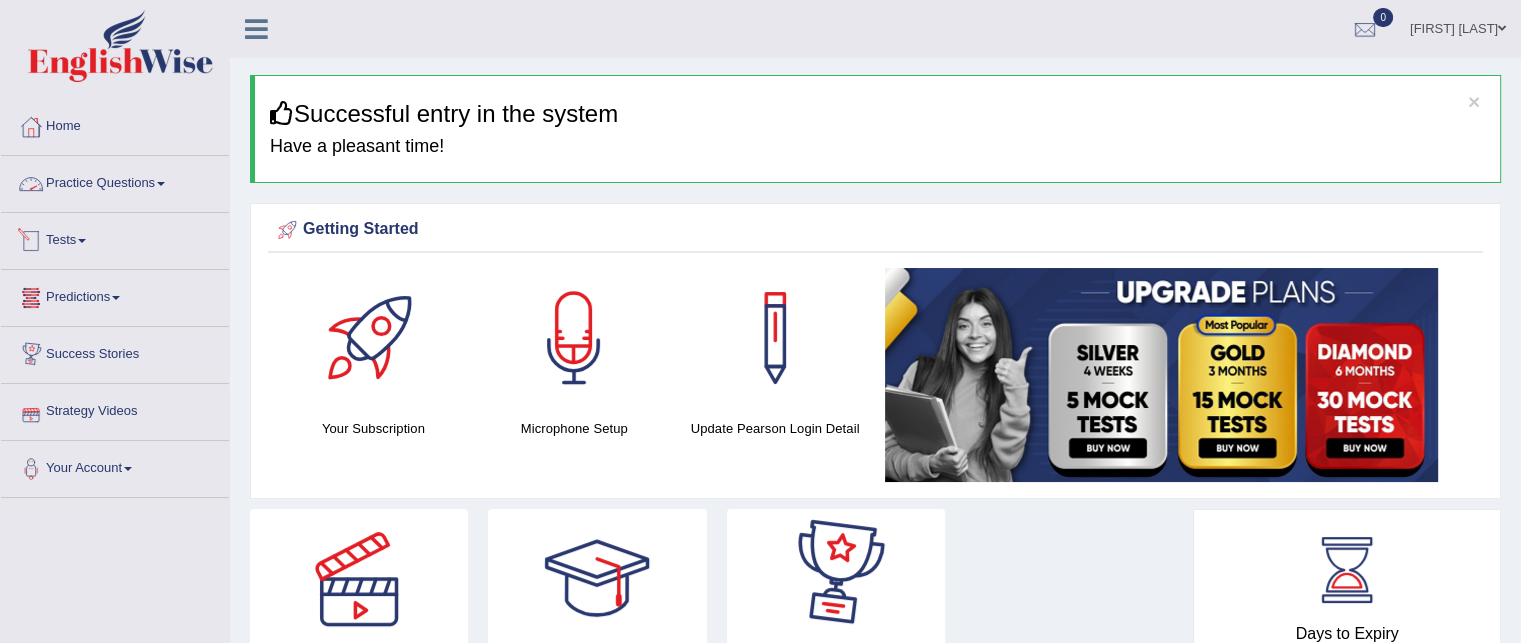 click on "Practice Questions" at bounding box center [115, 181] 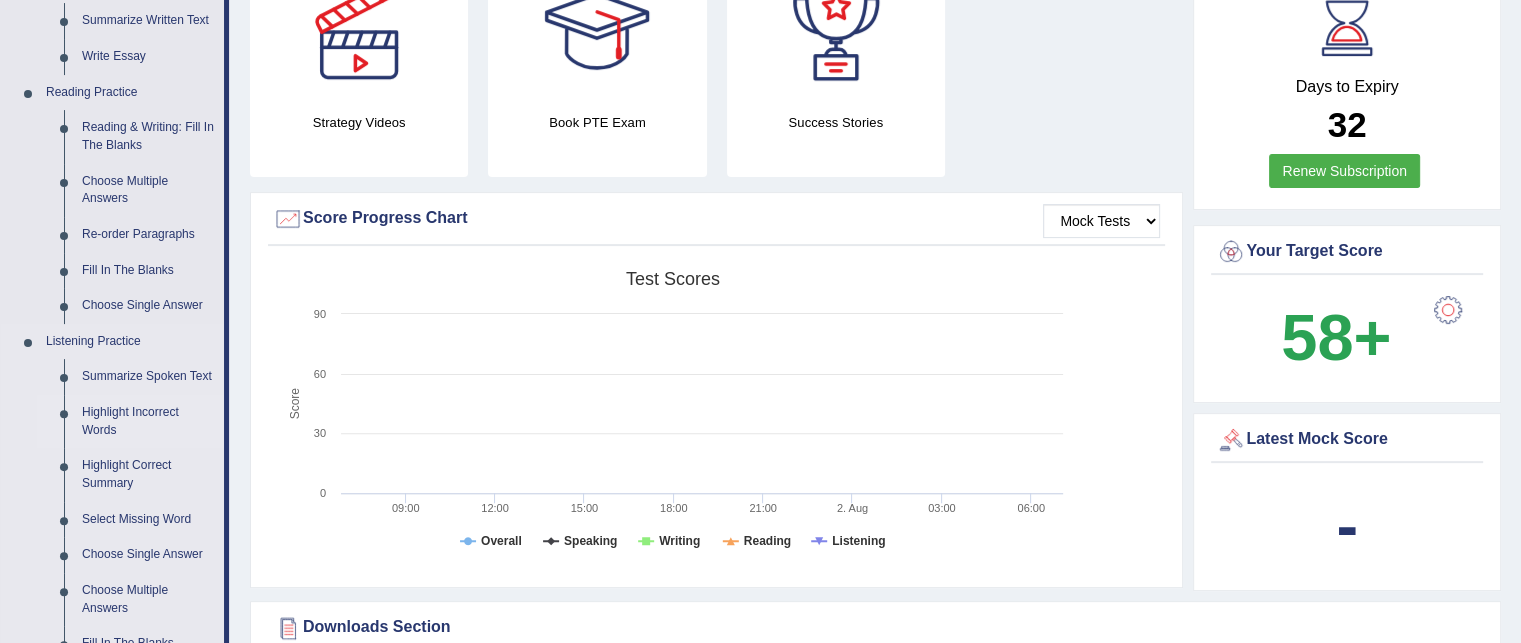 scroll, scrollTop: 544, scrollLeft: 0, axis: vertical 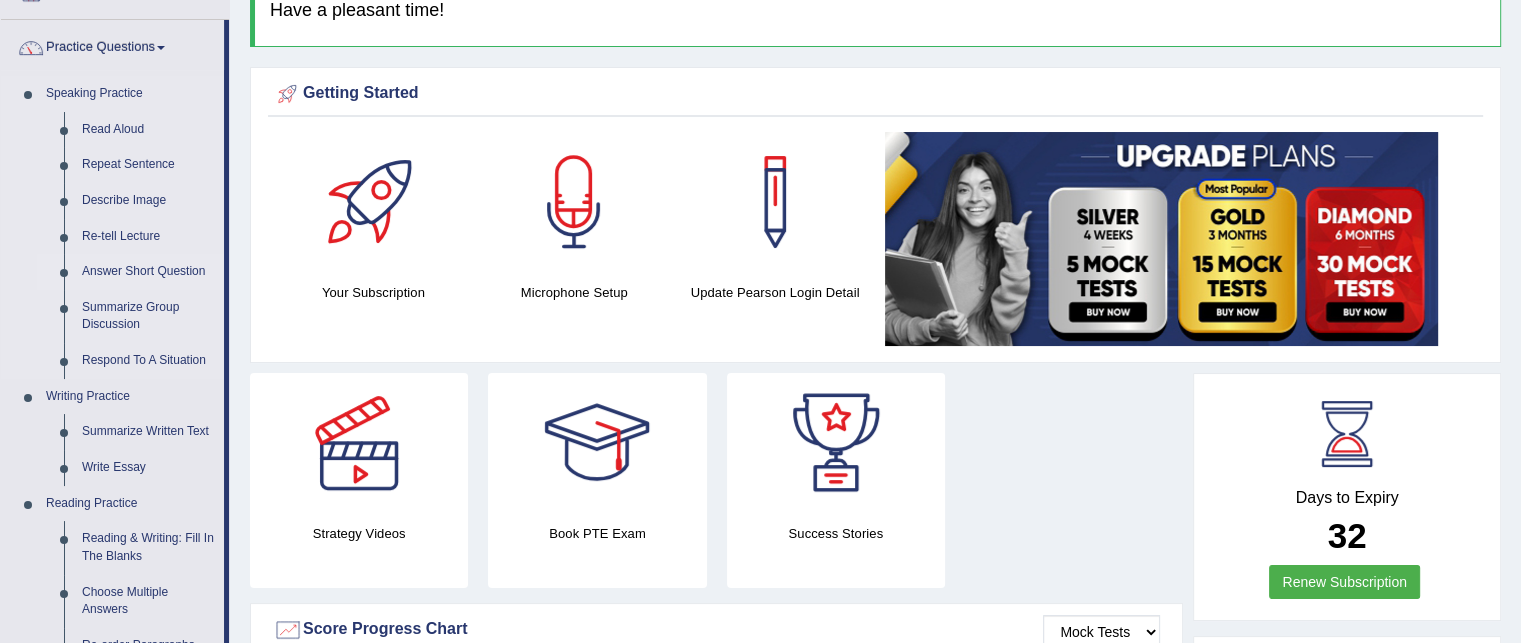 click on "Answer Short Question" at bounding box center [148, 272] 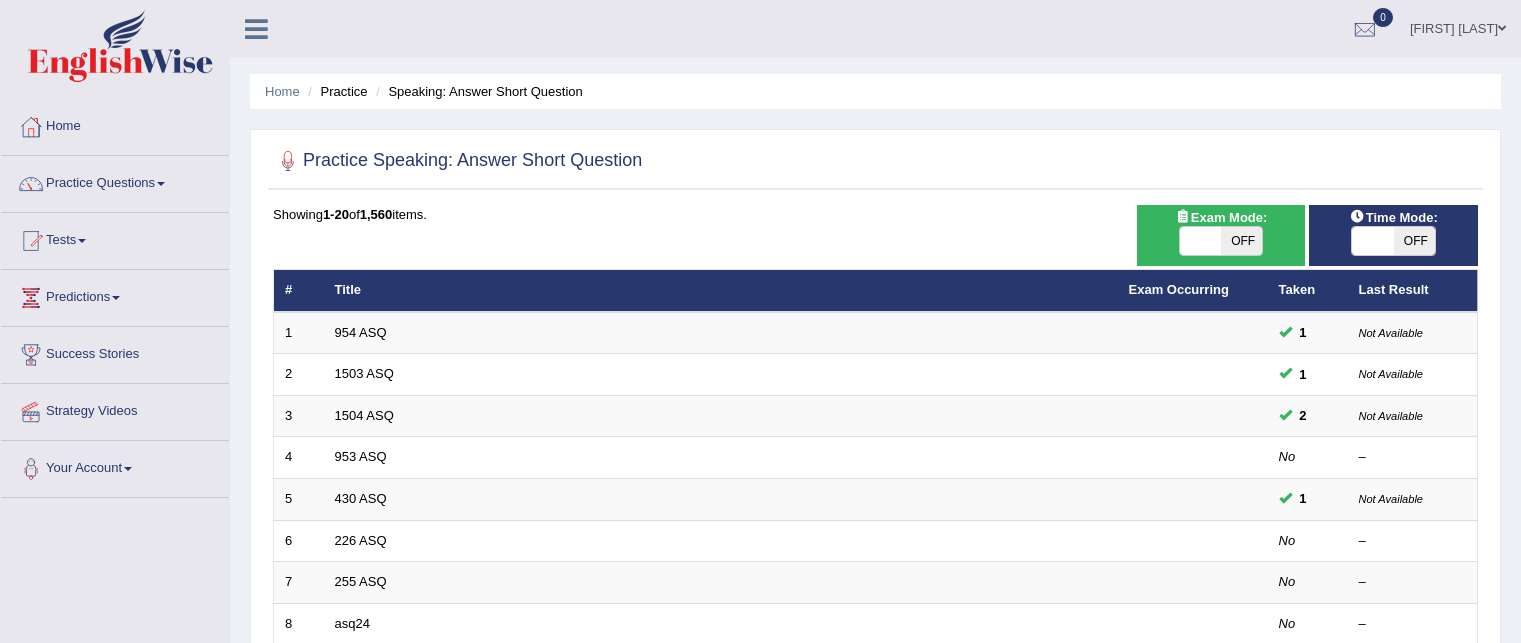 scroll, scrollTop: 0, scrollLeft: 0, axis: both 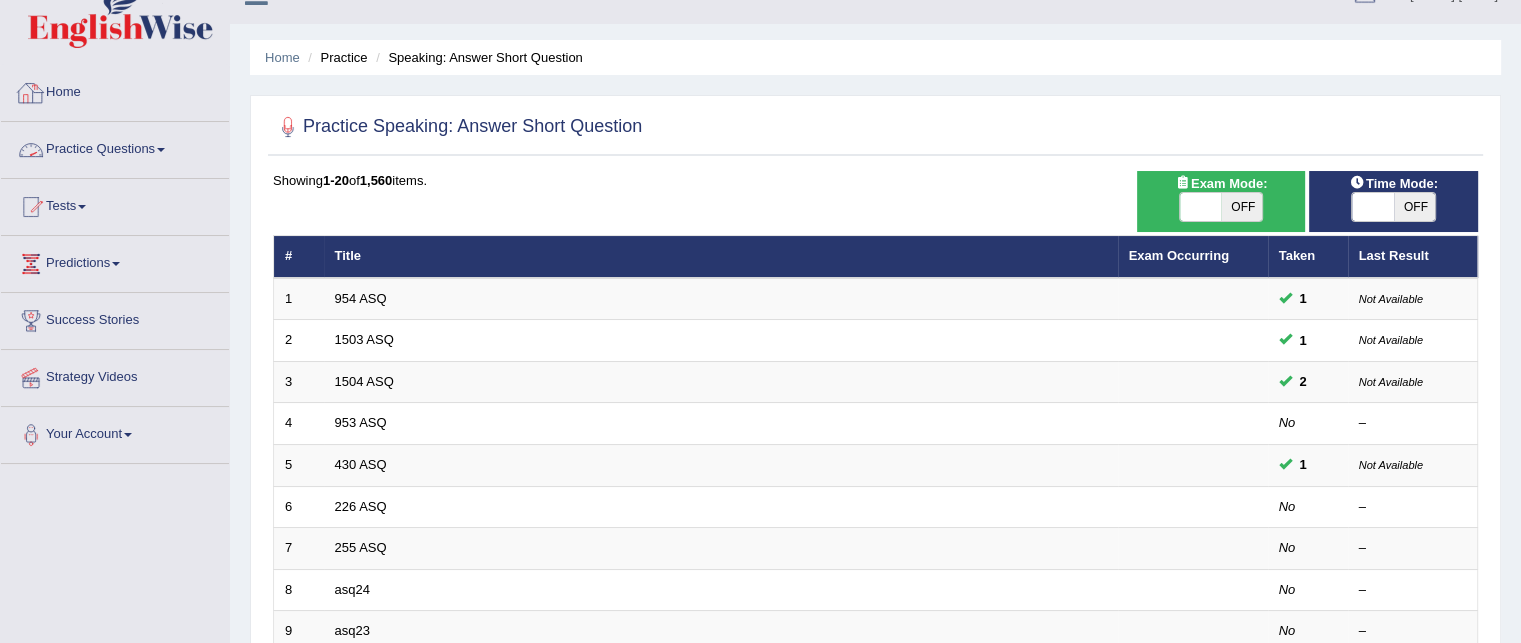 click on "Practice Questions" at bounding box center [115, 147] 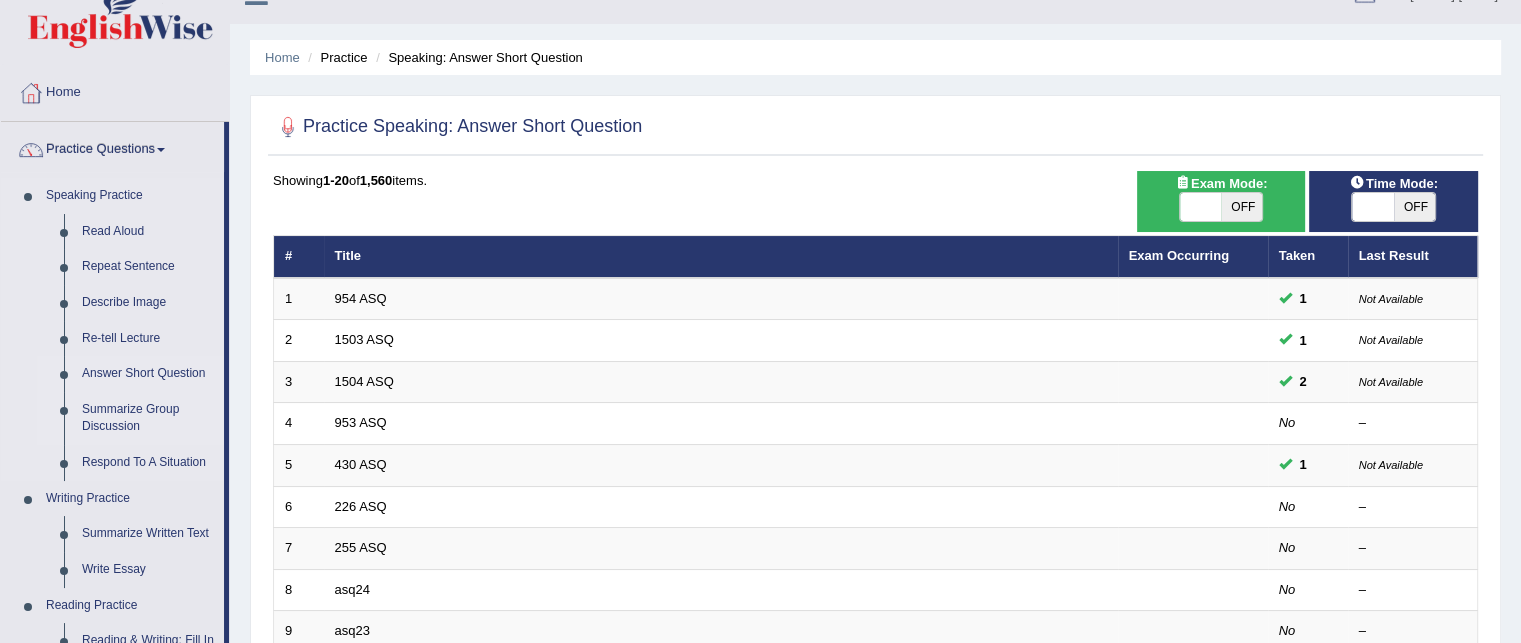 click on "Summarize Group Discussion" at bounding box center (148, 418) 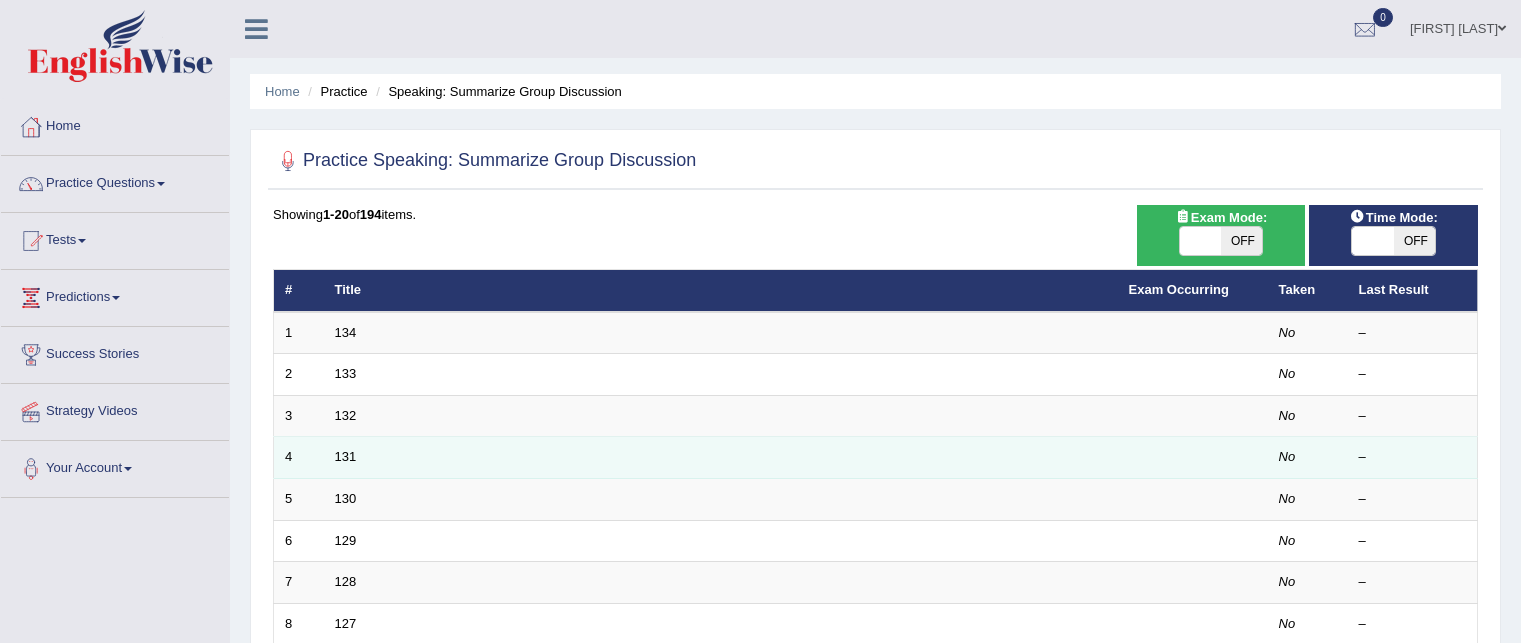 scroll, scrollTop: 0, scrollLeft: 0, axis: both 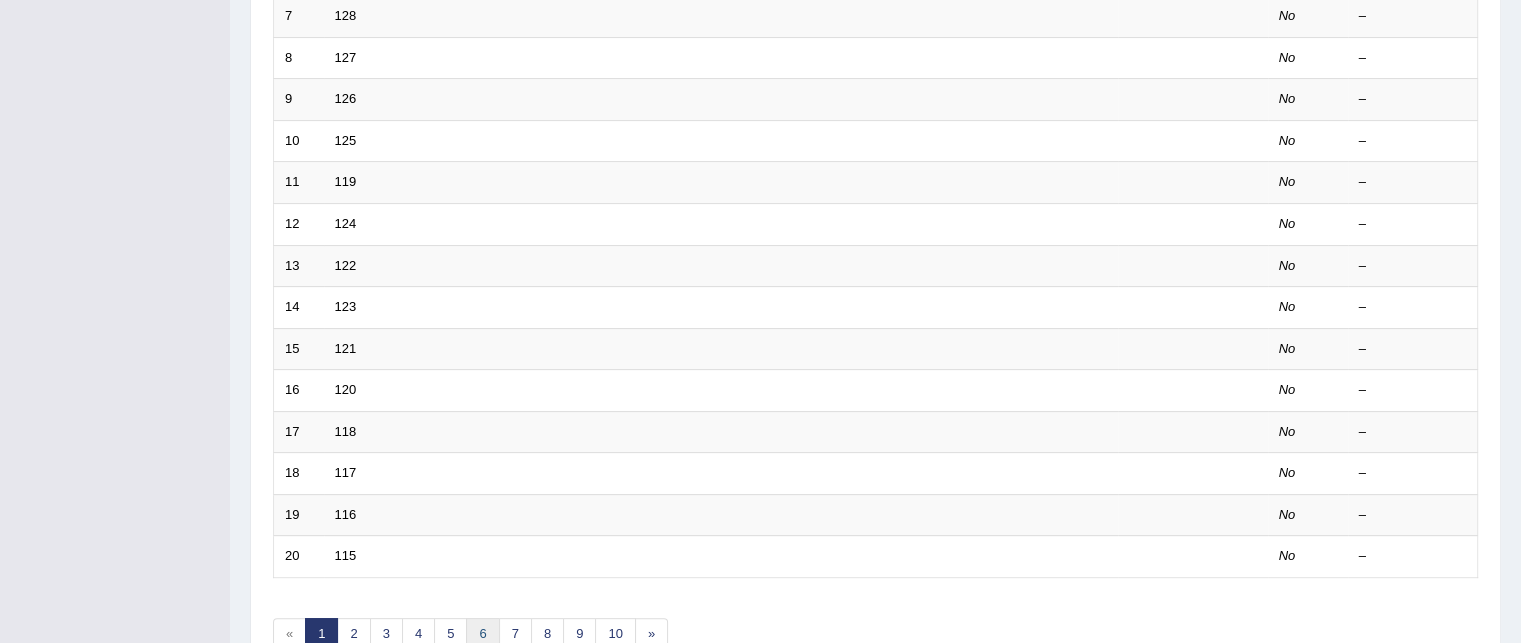click on "6" at bounding box center (482, 634) 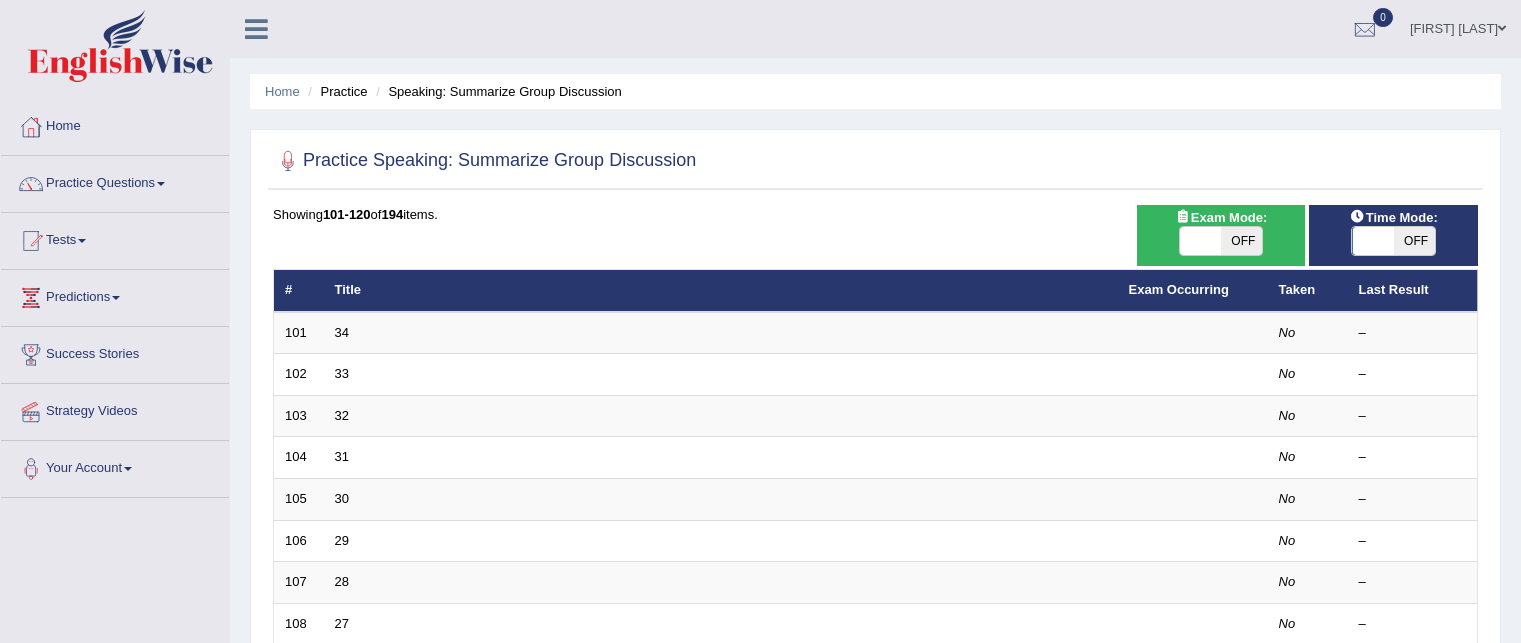 scroll, scrollTop: 0, scrollLeft: 0, axis: both 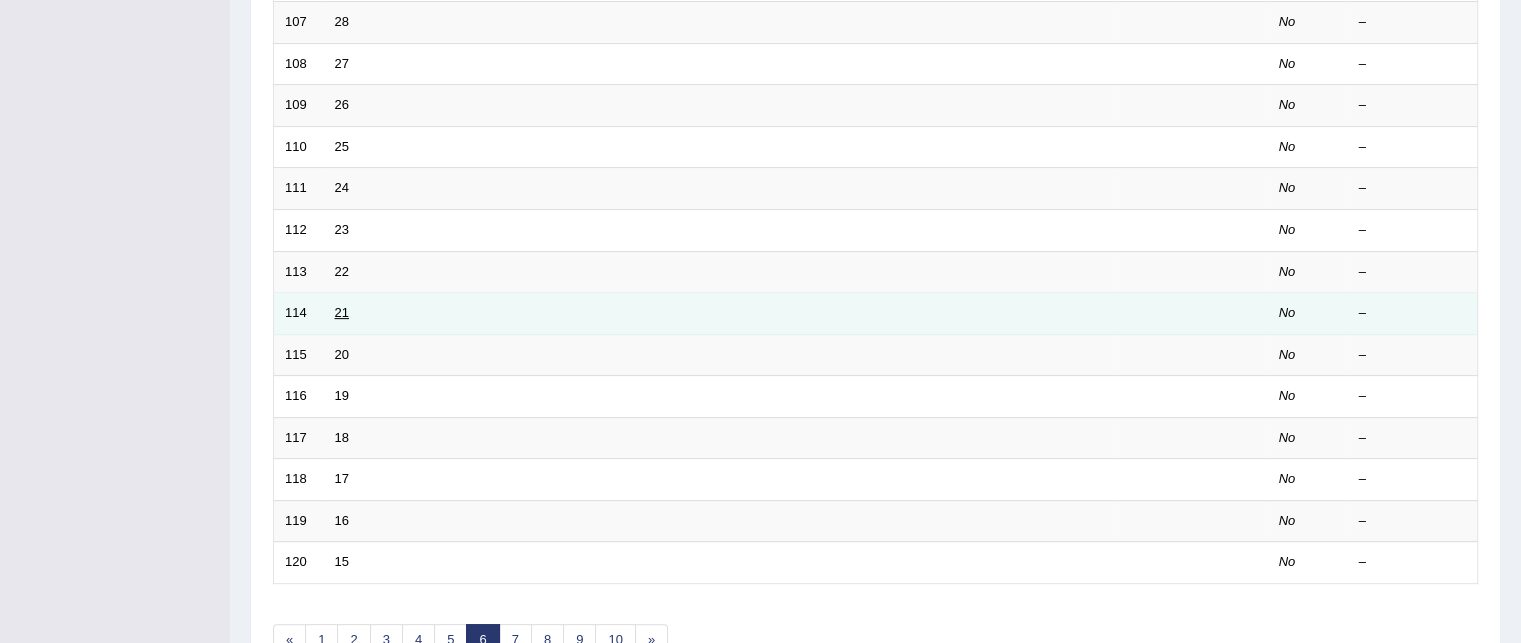 click on "21" at bounding box center [342, 312] 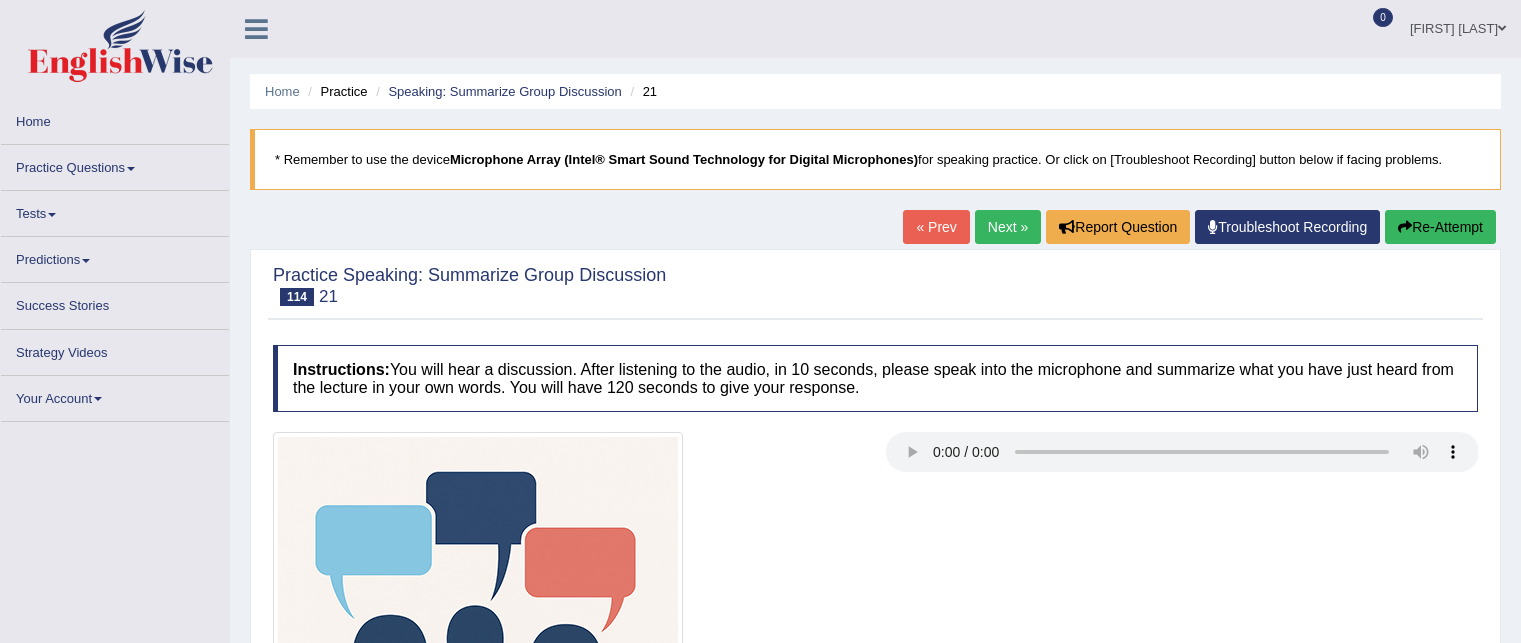 scroll, scrollTop: 0, scrollLeft: 0, axis: both 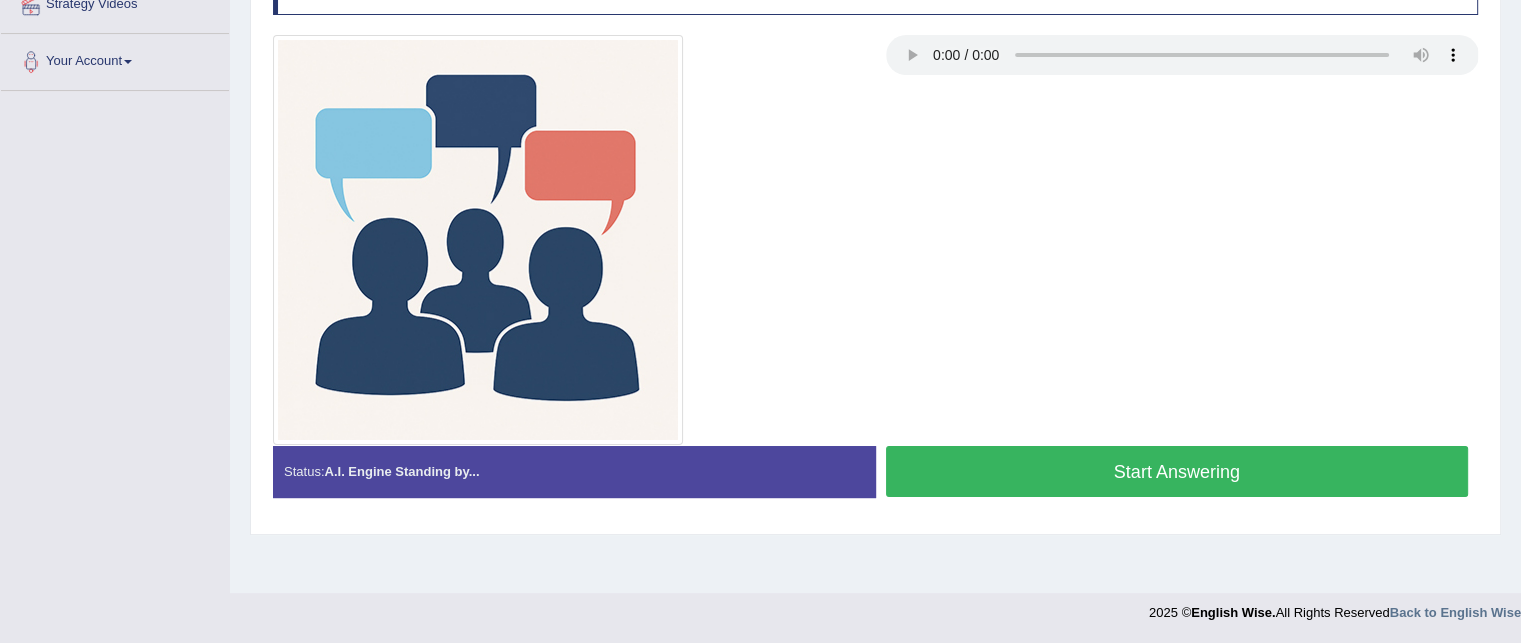 click on "Start Answering" at bounding box center (1177, 471) 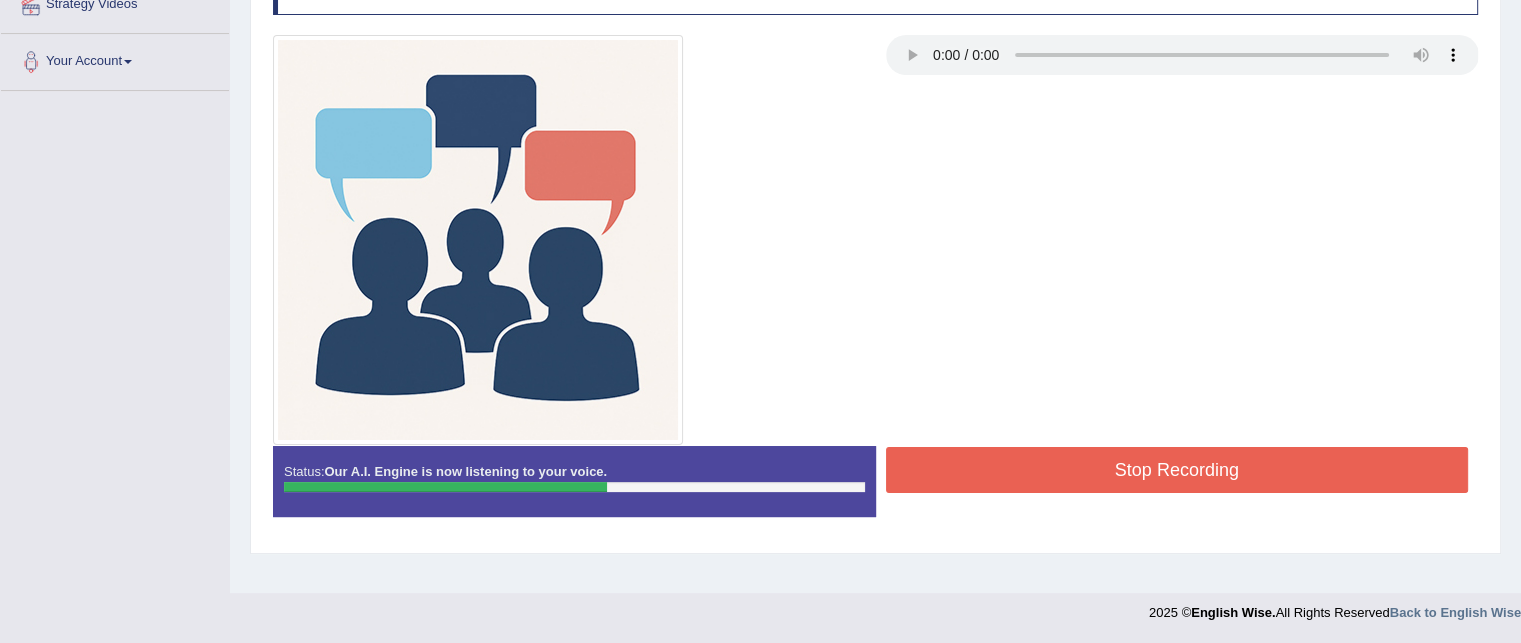 click on "Stop Recording" at bounding box center (1177, 470) 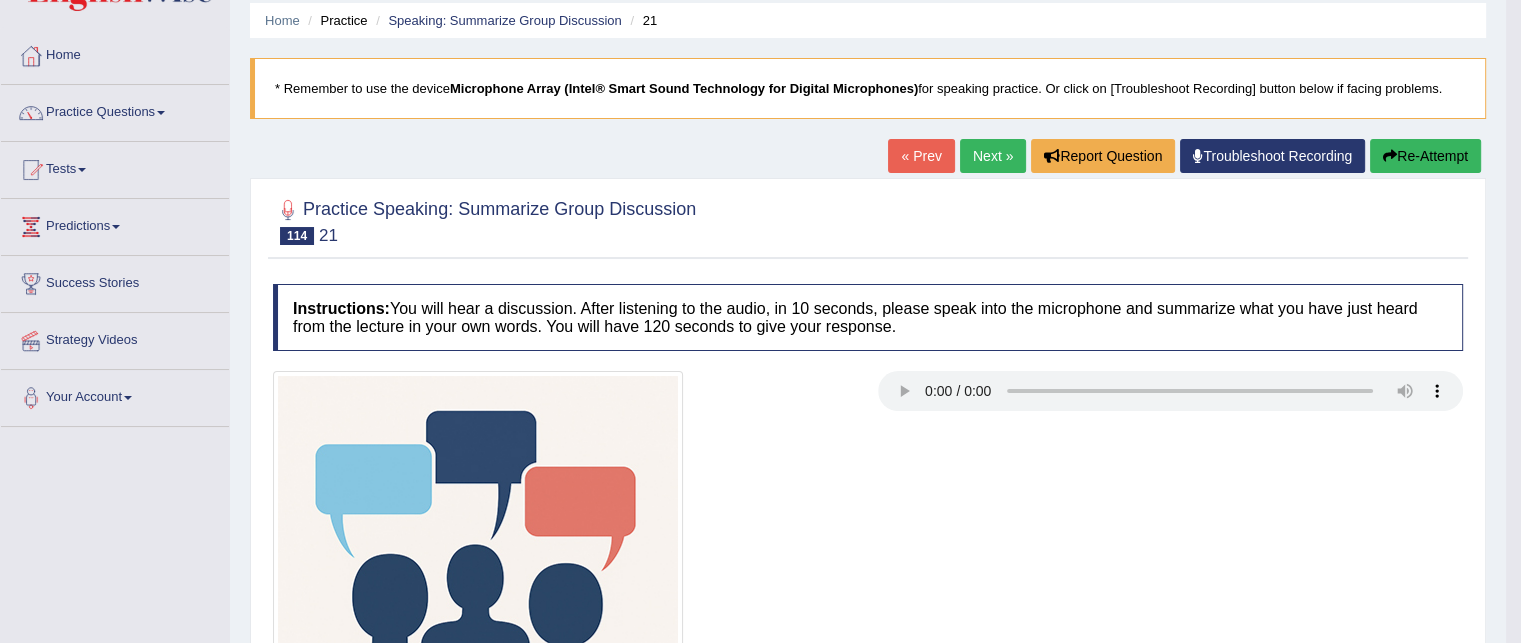 scroll, scrollTop: 0, scrollLeft: 0, axis: both 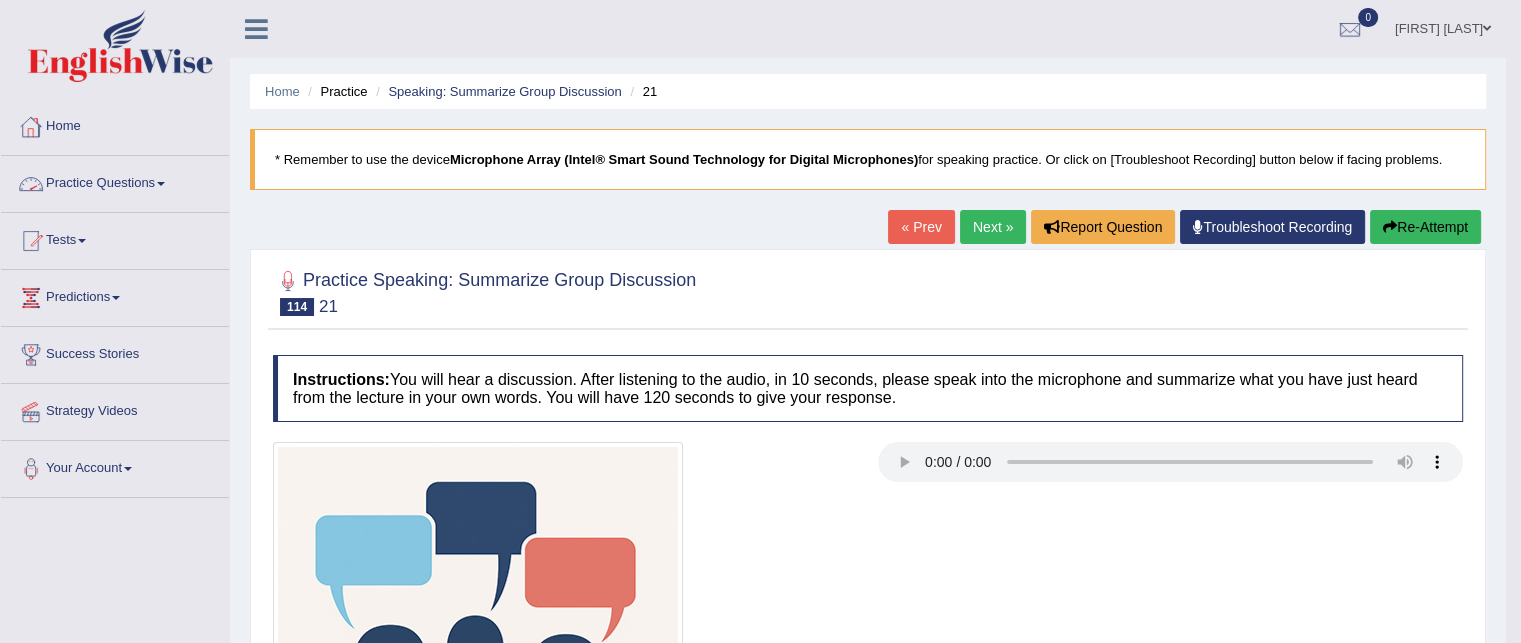 click on "Practice Questions" at bounding box center [115, 181] 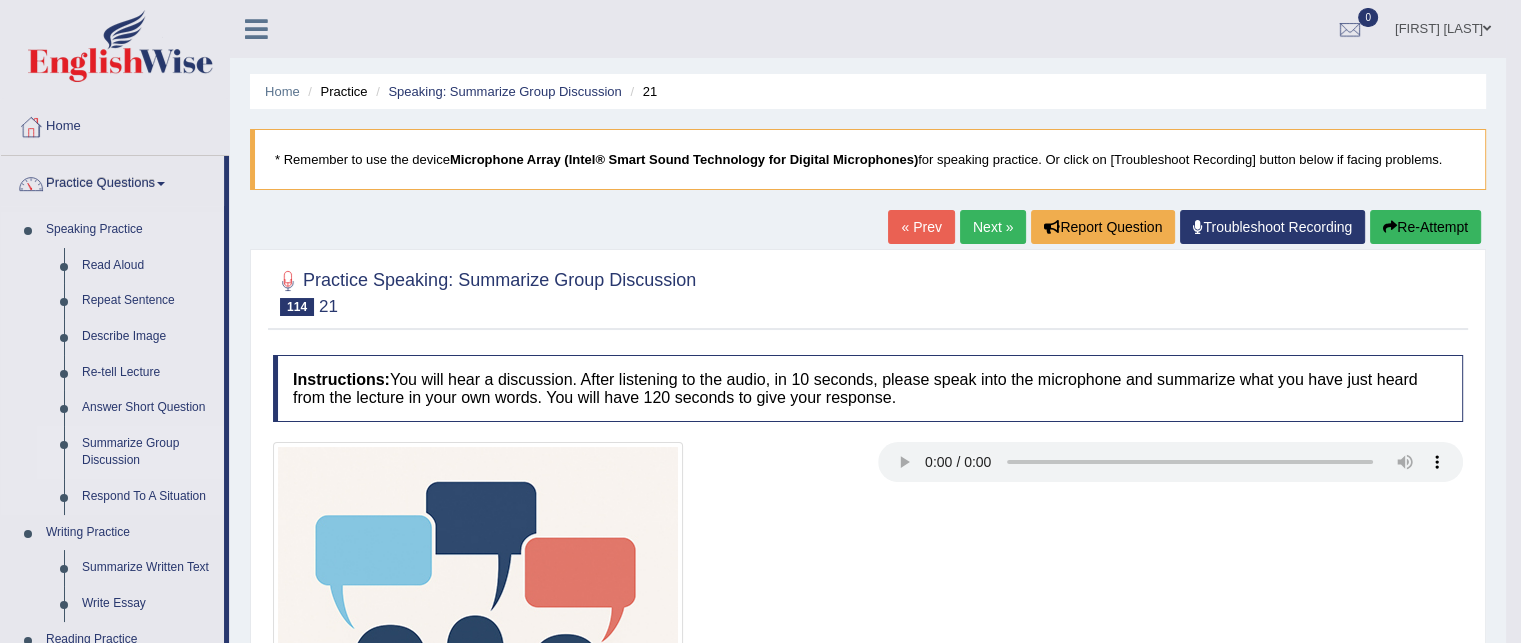 click on "Summarize Group Discussion" at bounding box center [148, 452] 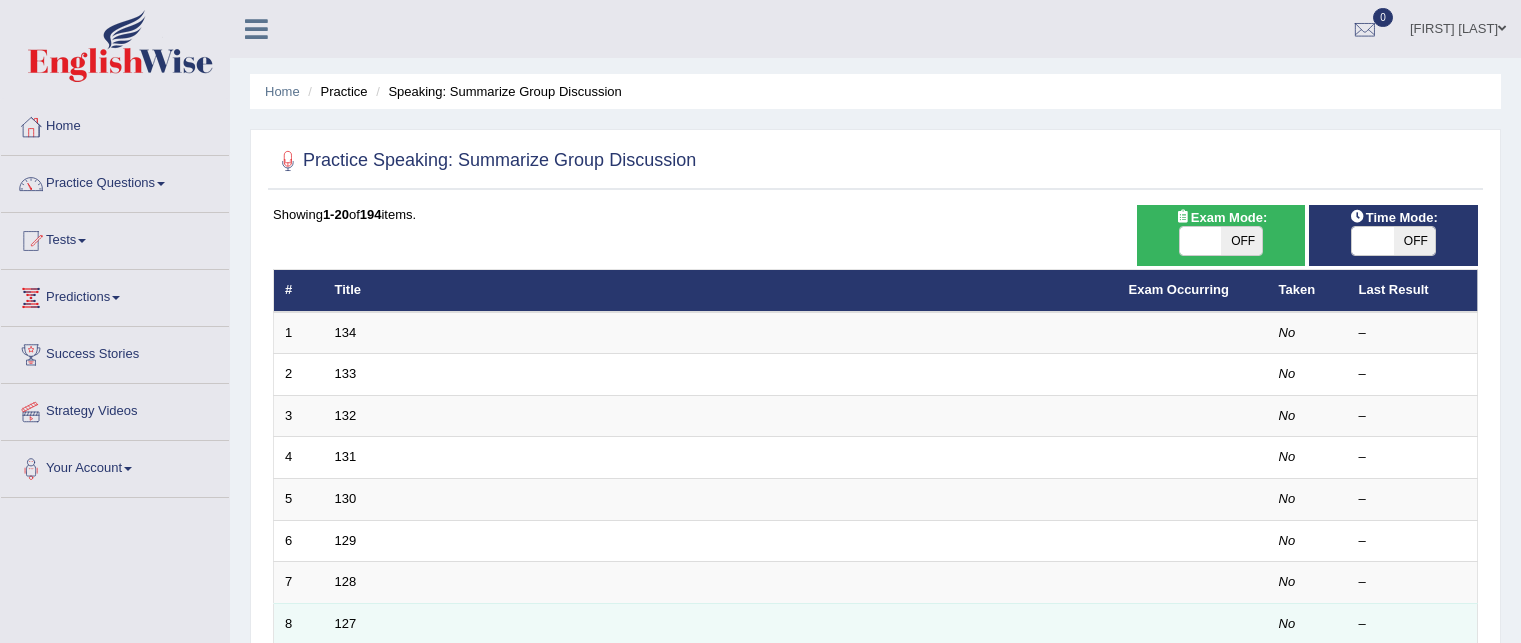 scroll, scrollTop: 0, scrollLeft: 0, axis: both 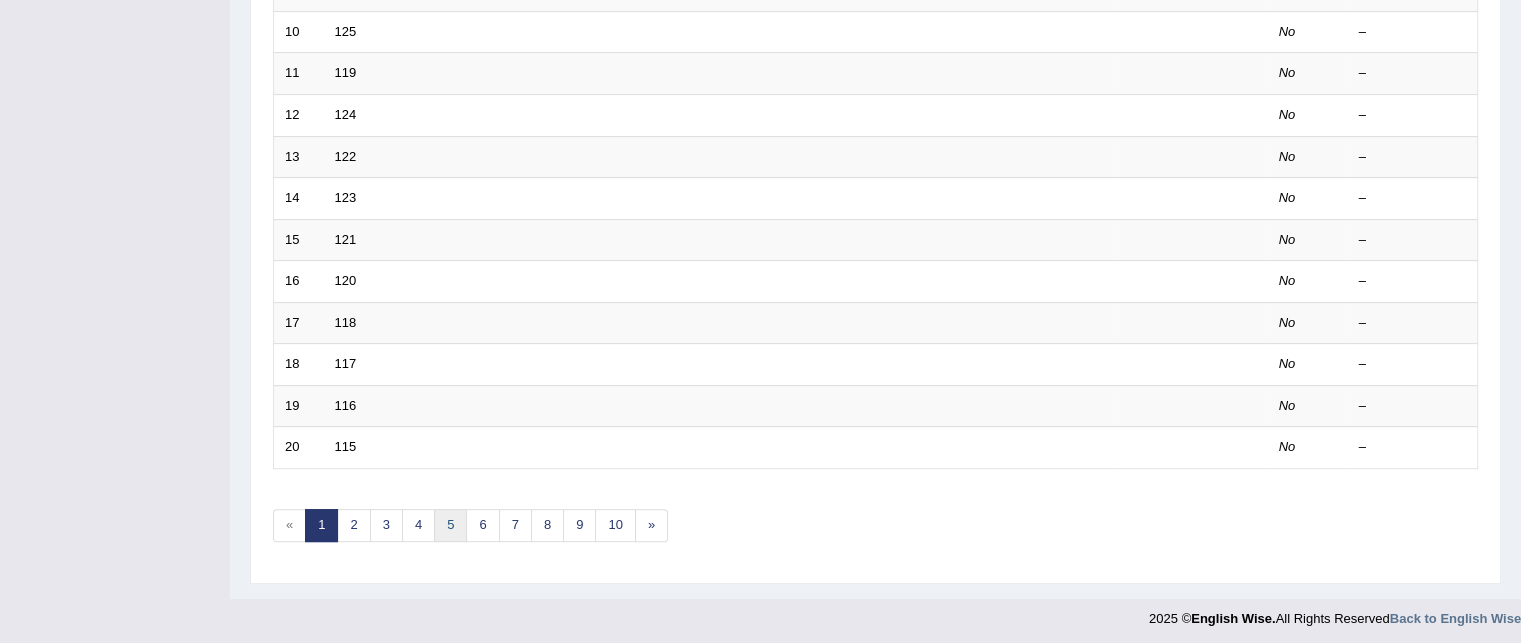 click on "5" at bounding box center [450, 525] 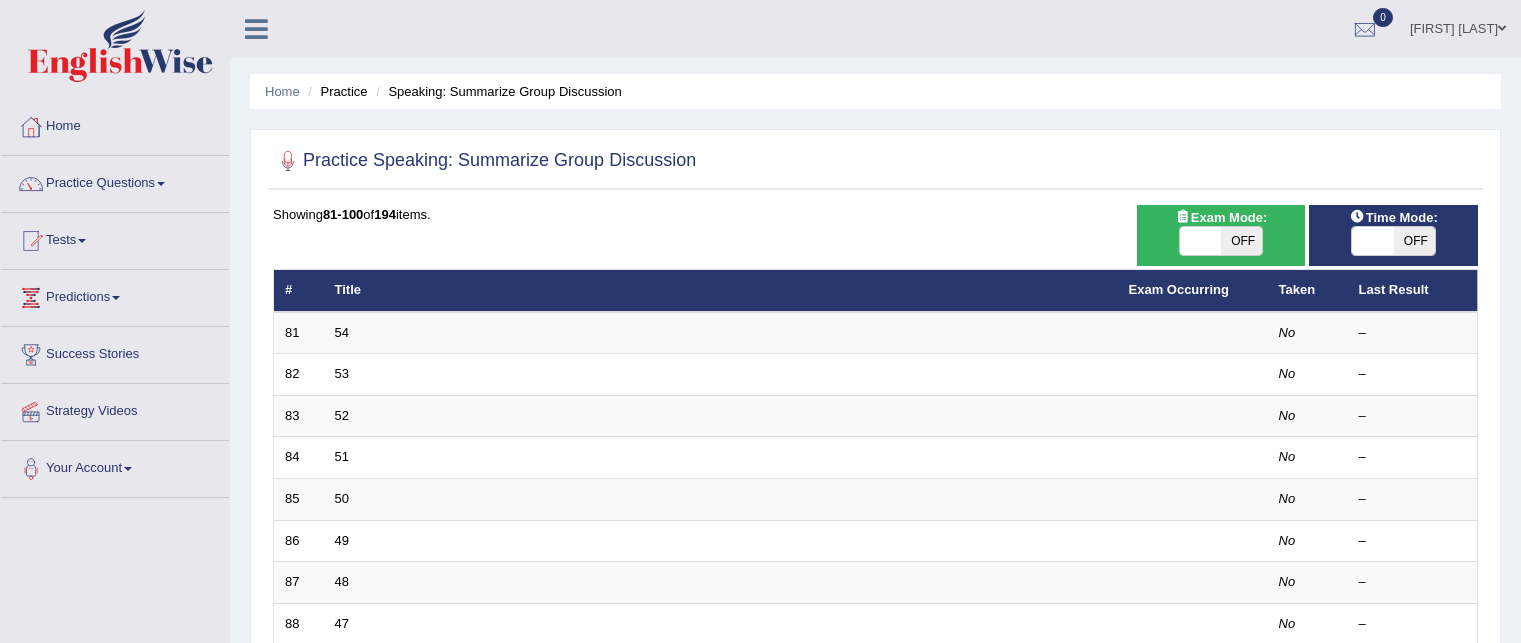 scroll, scrollTop: 0, scrollLeft: 0, axis: both 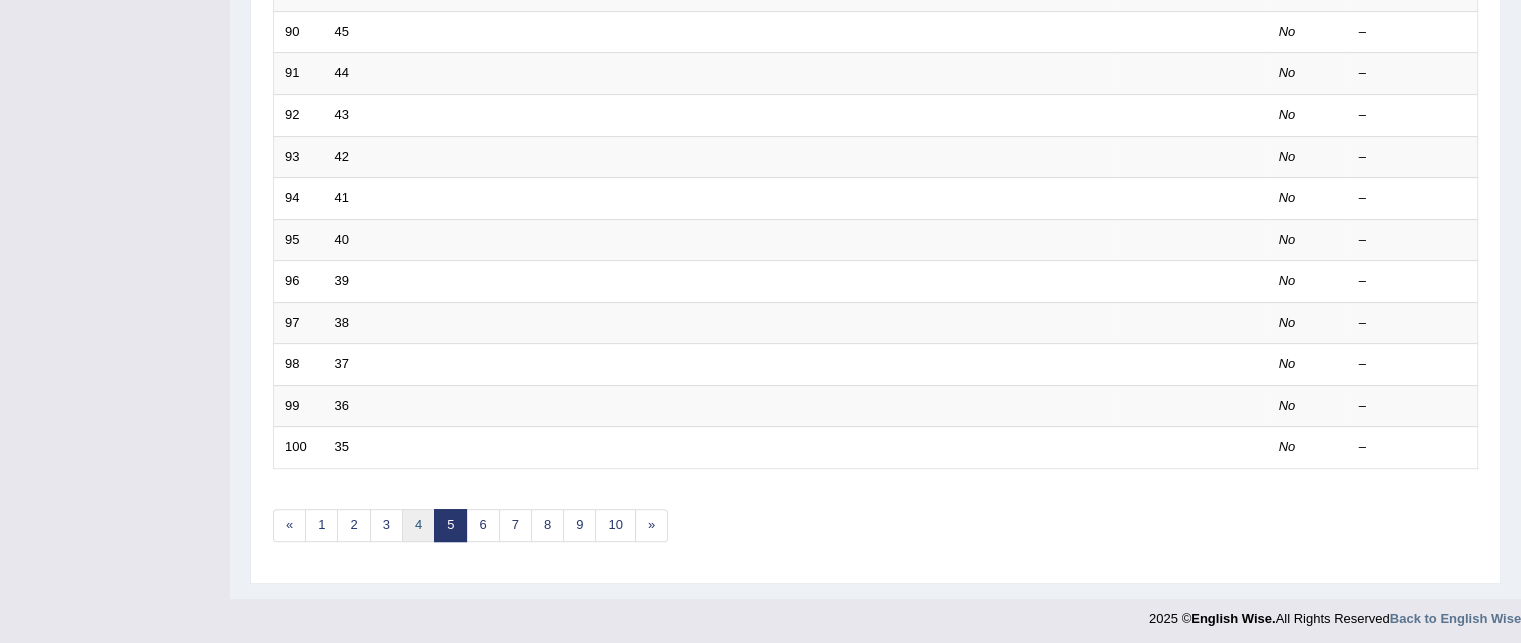 click on "4" at bounding box center [418, 525] 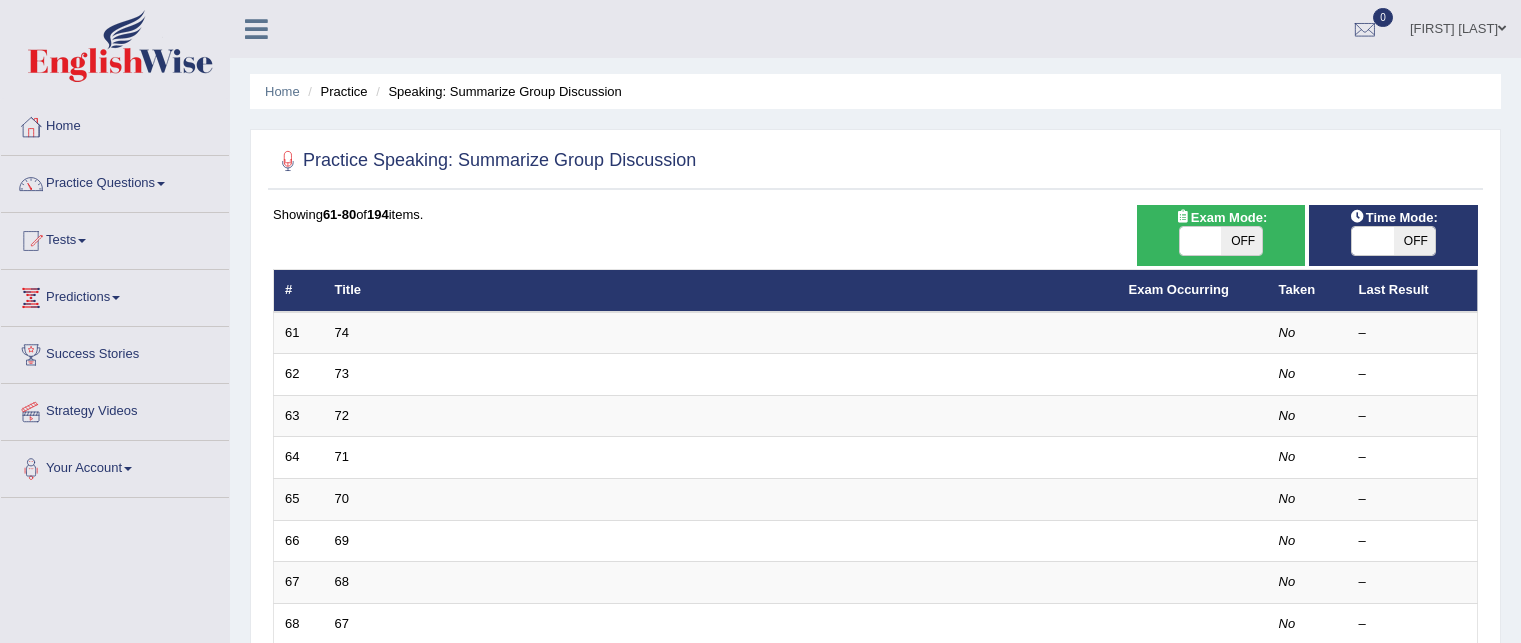 scroll, scrollTop: 0, scrollLeft: 0, axis: both 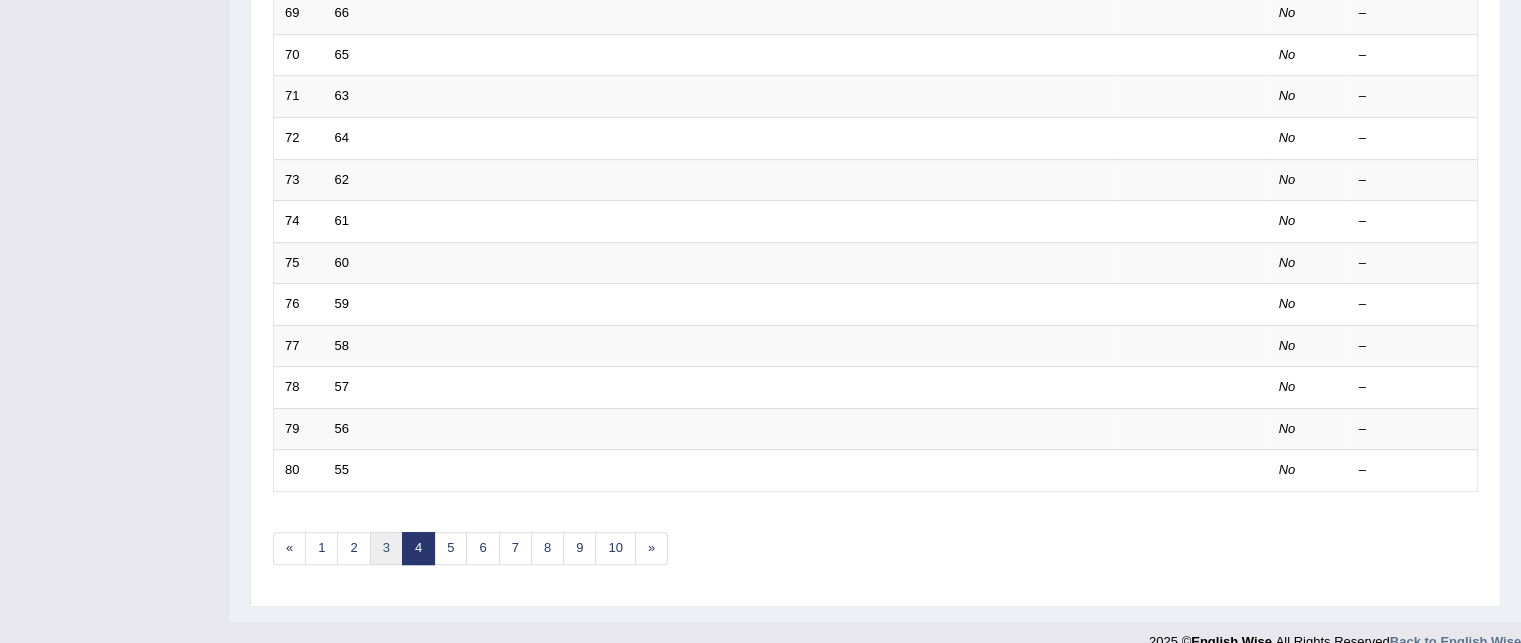 click on "3" at bounding box center (386, 548) 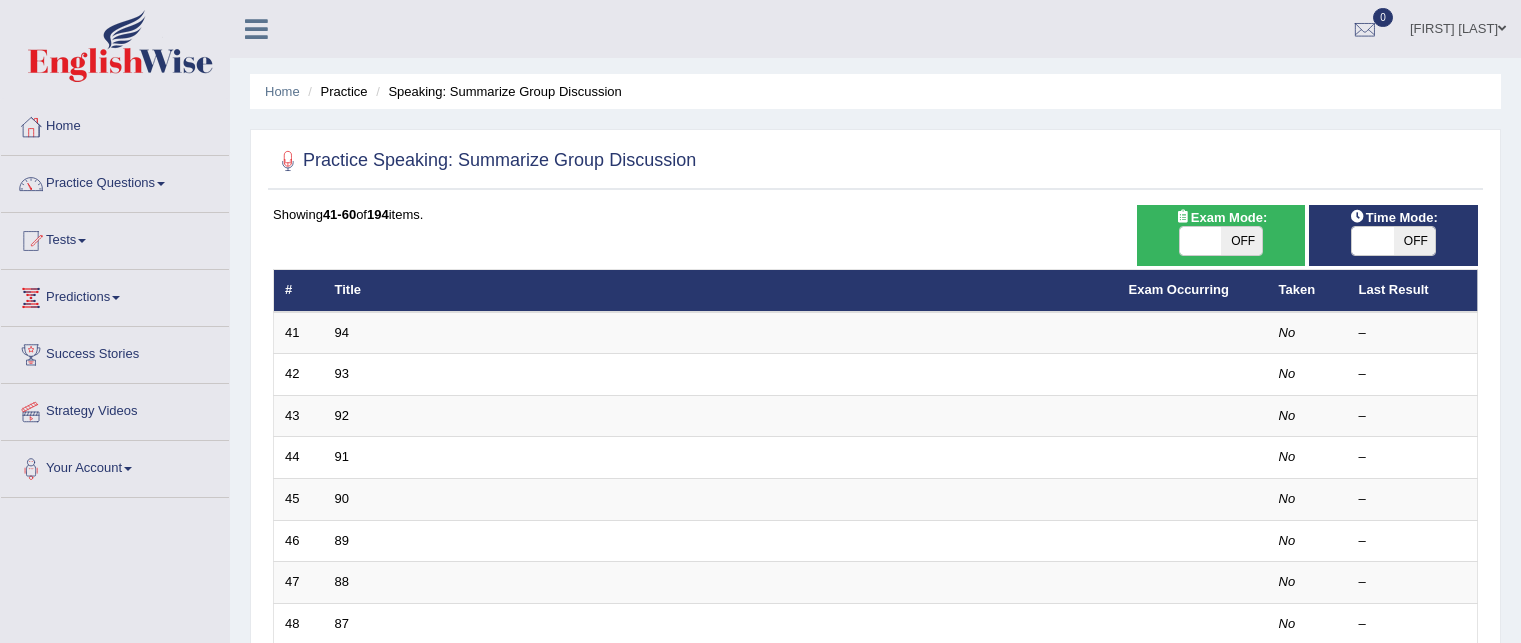scroll, scrollTop: 0, scrollLeft: 0, axis: both 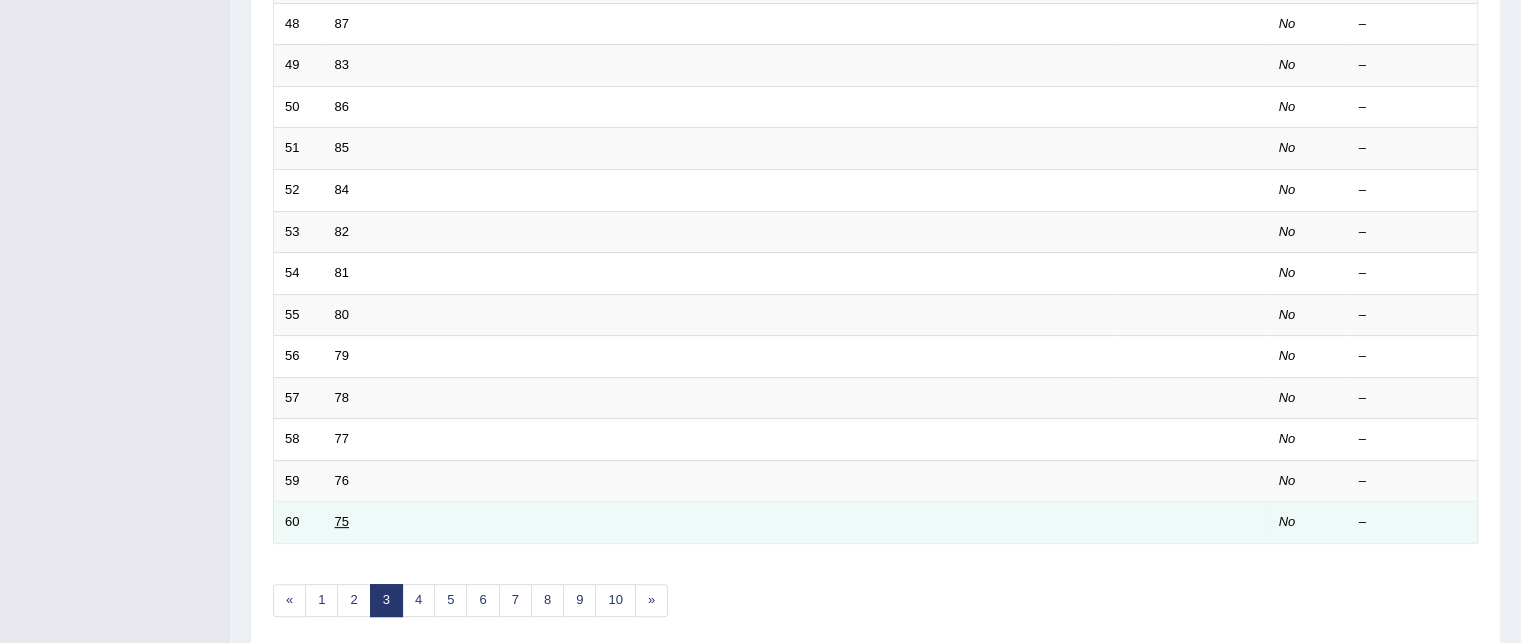 click on "75" at bounding box center [342, 521] 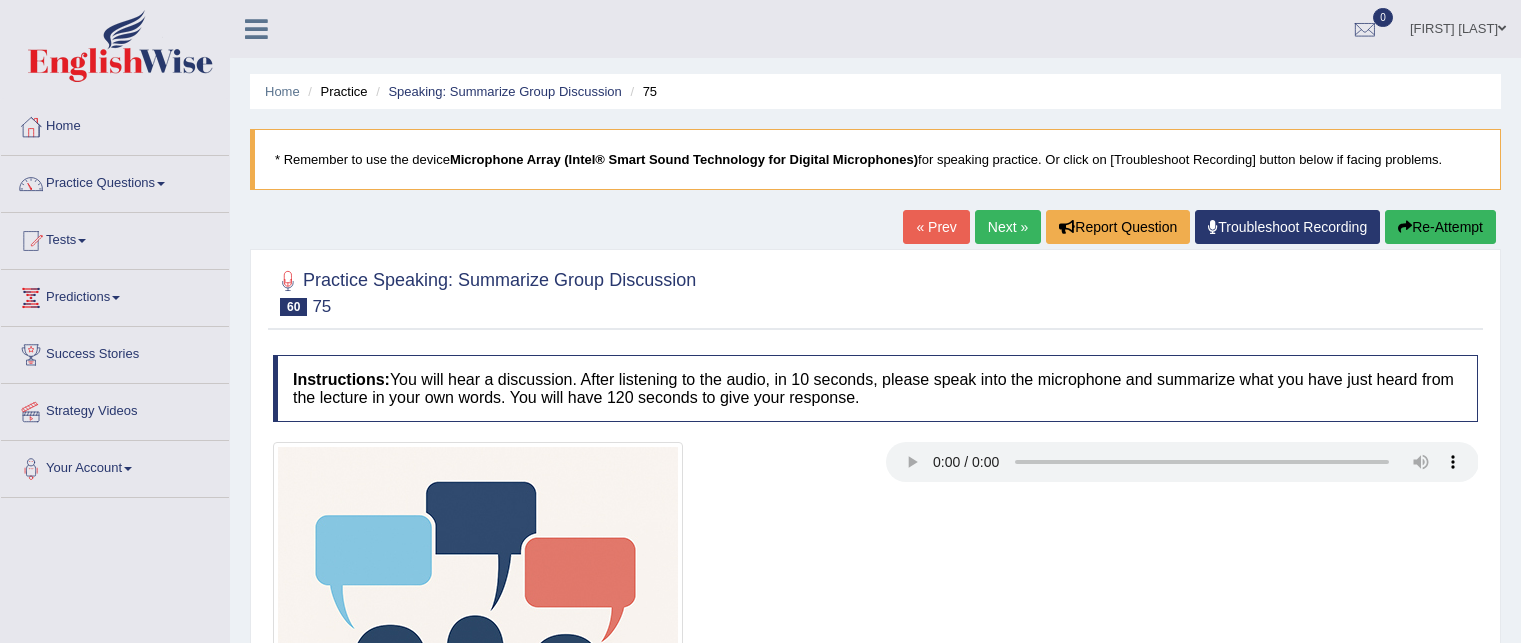 scroll, scrollTop: 0, scrollLeft: 0, axis: both 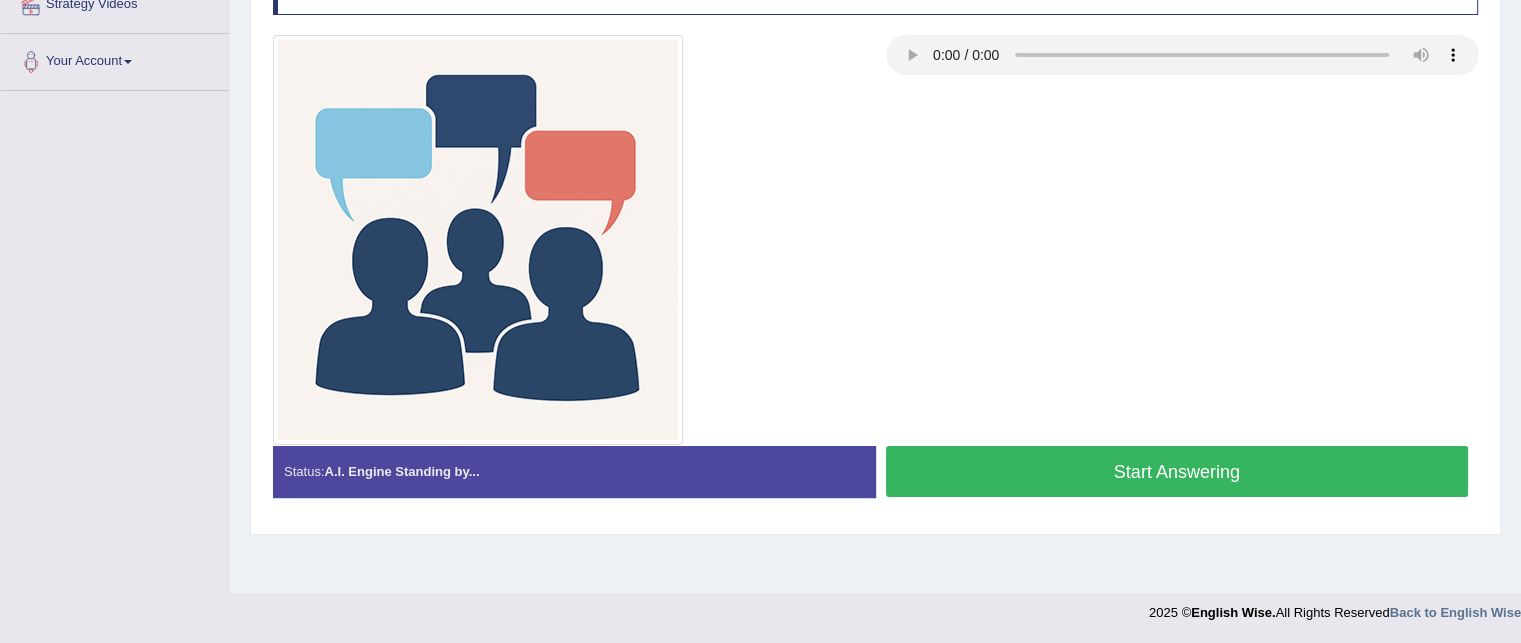 click on "Home
Practice
Speaking: Summarize Group Discussion
75
* Remember to use the device  Microphone Array (Intel® Smart Sound Technology for Digital Microphones)  for speaking practice. Or click on [Troubleshoot Recording] button below if facing problems.
« Prev Next »  Report Question  Troubleshoot Recording  Re-Attempt
Practice Speaking: Summarize Group Discussion
60
75
Instructions:  You will hear a discussion. After listening to the audio, in 10 seconds, please speak into the microphone and summarize what you have just heard from the lecture in your own words. You will have 120 seconds to give your response.
Transcript: Recorded Answer: Created with Highcharts 7.1.2 Too low Too high Time Pitch meter: 0 20 40 60 80 100 120 Created with Highcharts 7.1.2 Great Too slow Too fast Time Speech pace meter: 0 5 10 15 20 ." at bounding box center (875, 93) 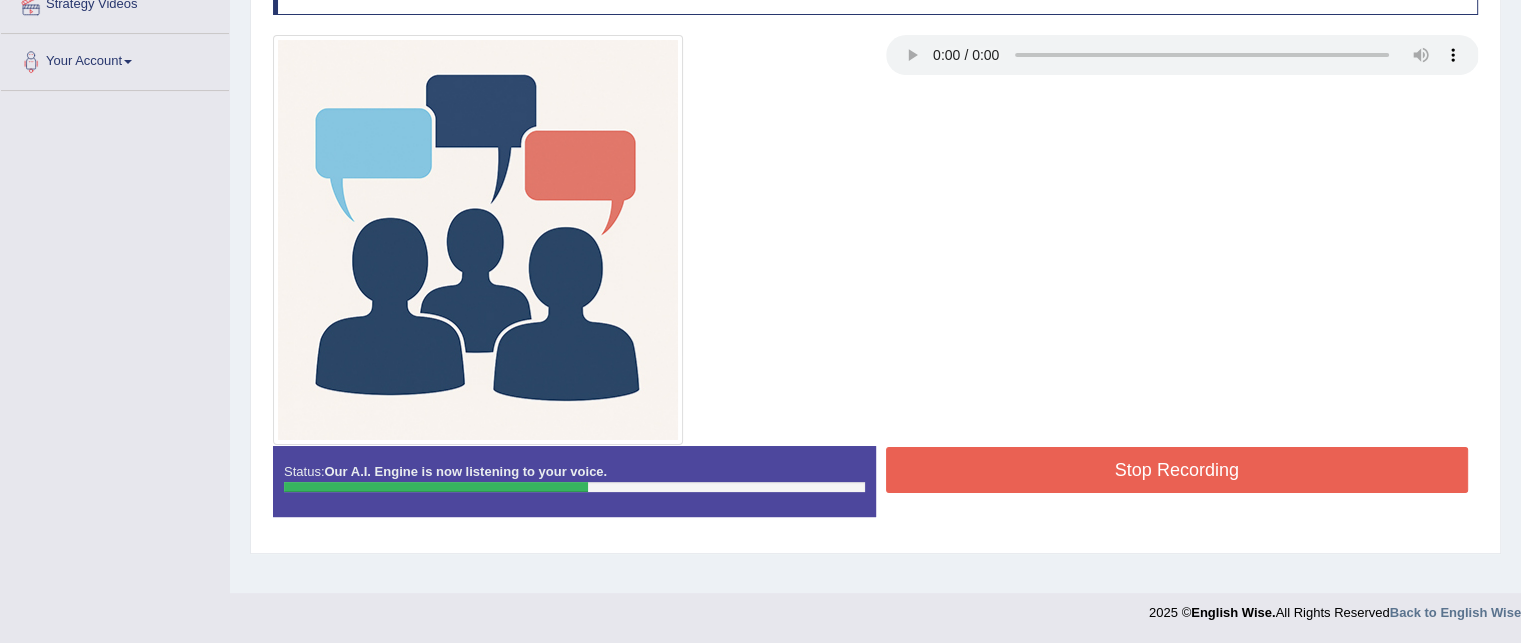 click on "Stop Recording" at bounding box center [1177, 470] 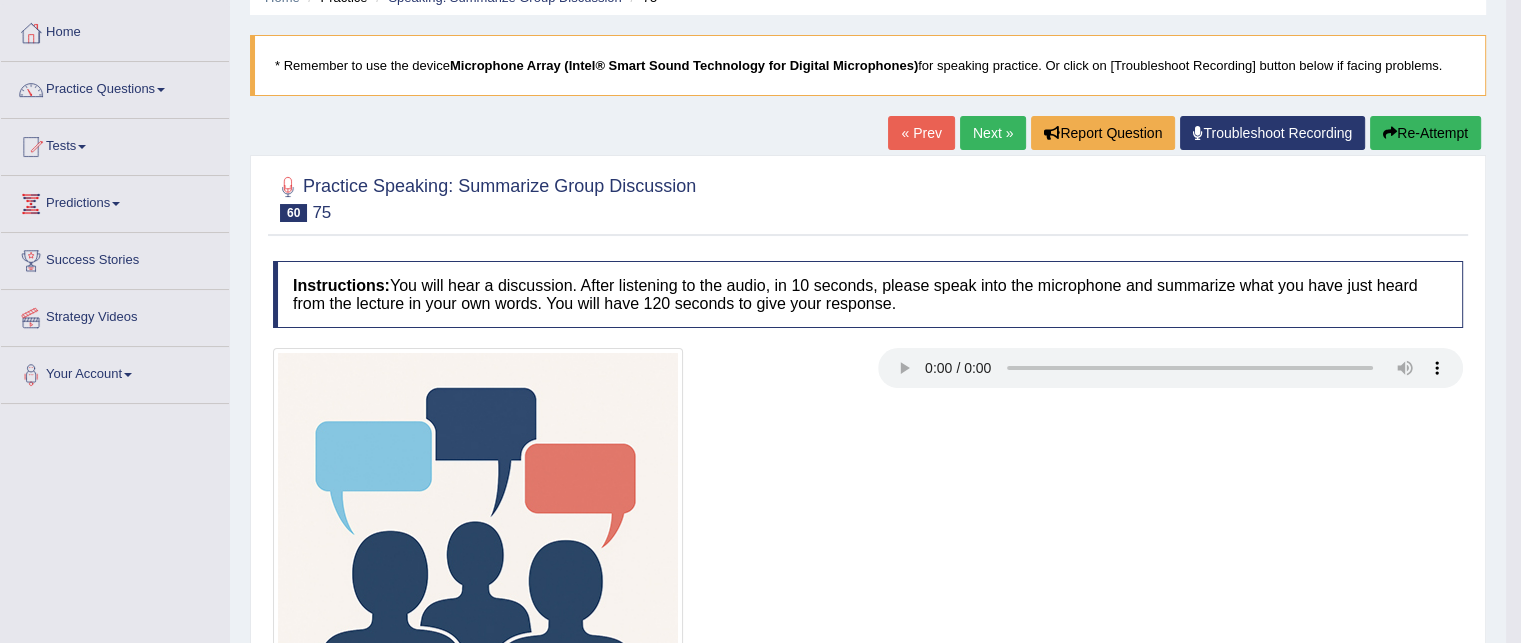scroll, scrollTop: 0, scrollLeft: 0, axis: both 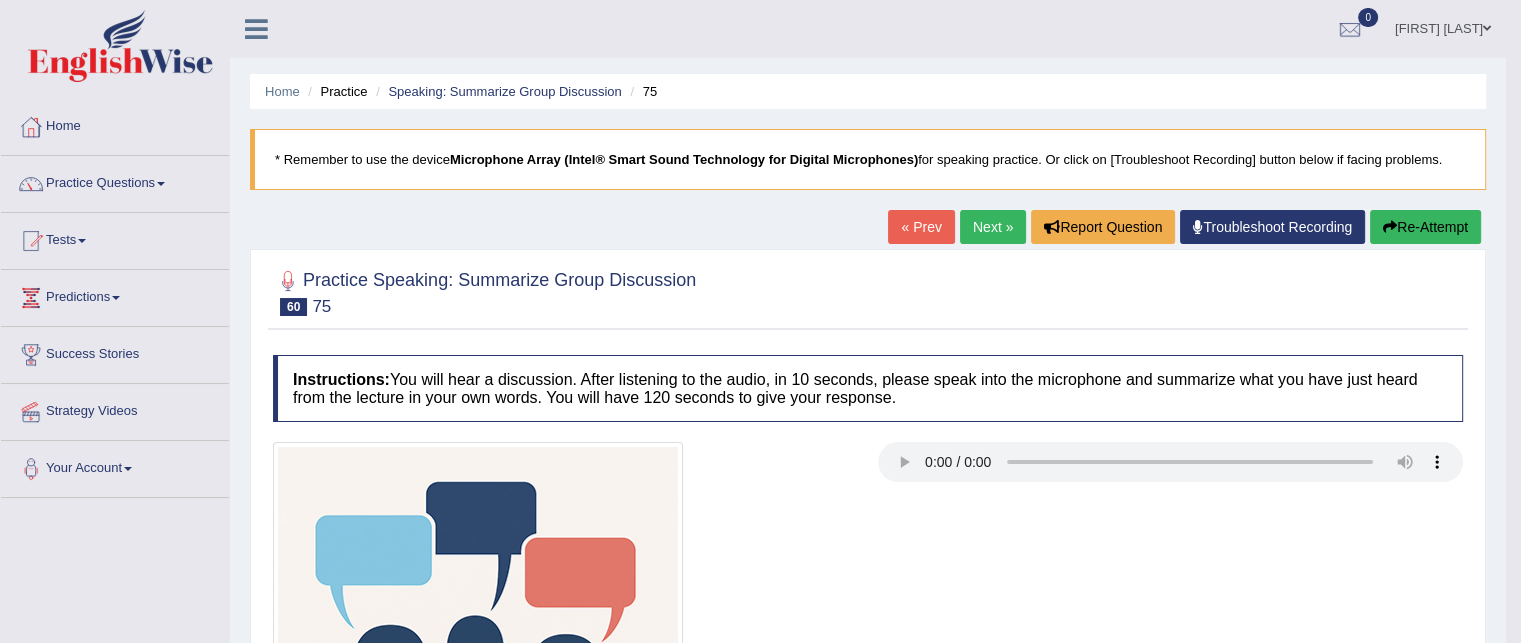 click on "Re-Attempt" at bounding box center (1425, 227) 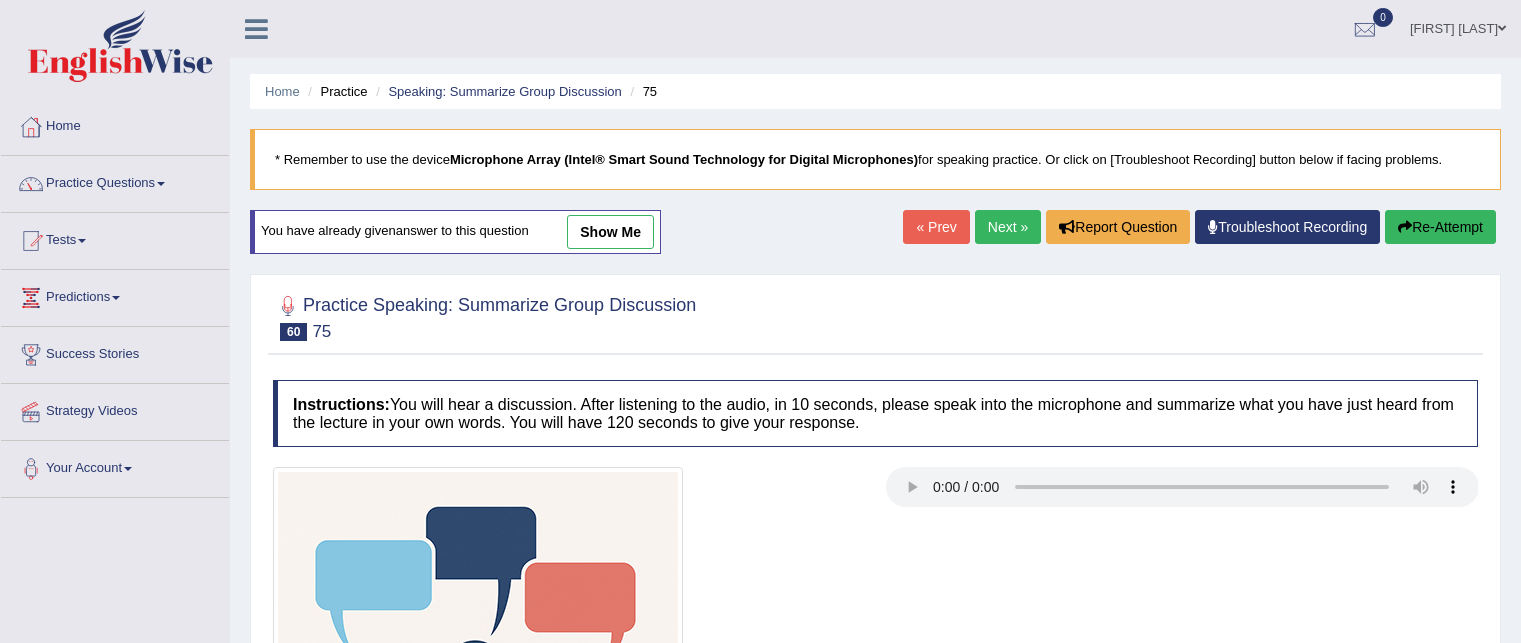 scroll, scrollTop: 0, scrollLeft: 0, axis: both 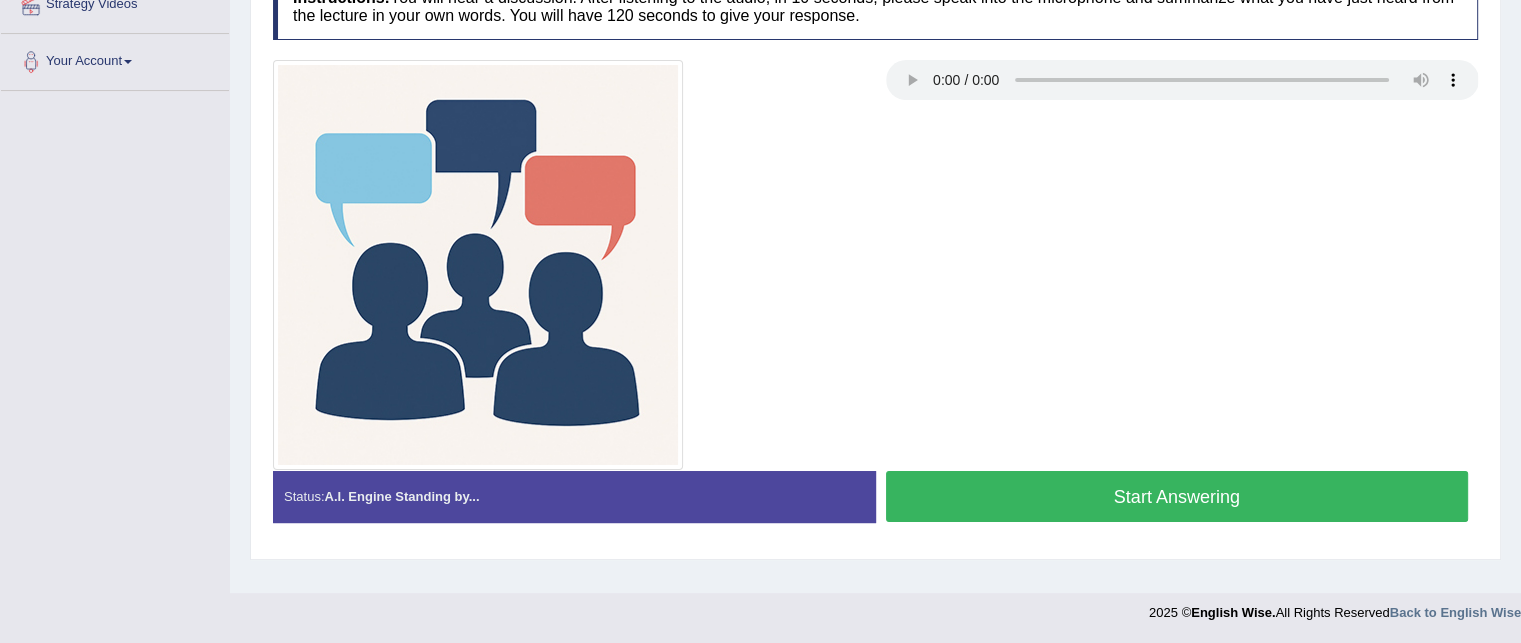 click on "Start Answering" at bounding box center [1177, 496] 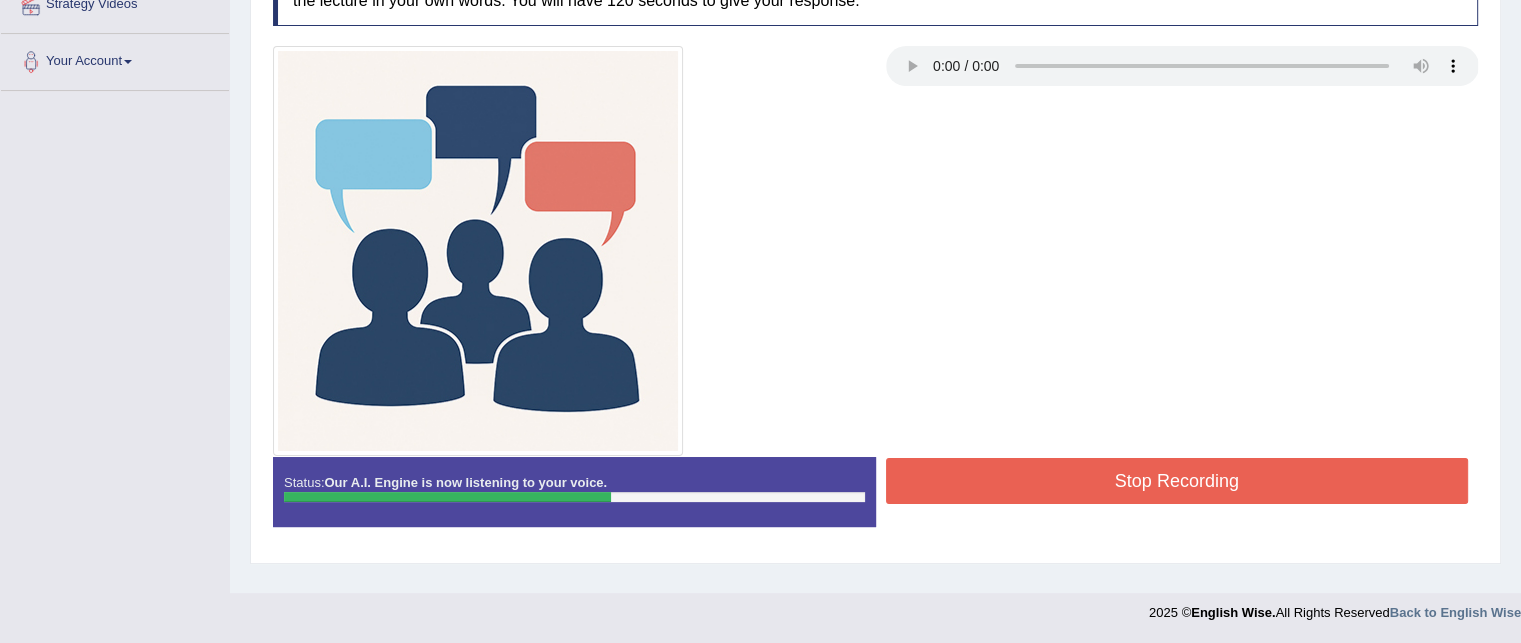 click on "Stop Recording" at bounding box center (1177, 481) 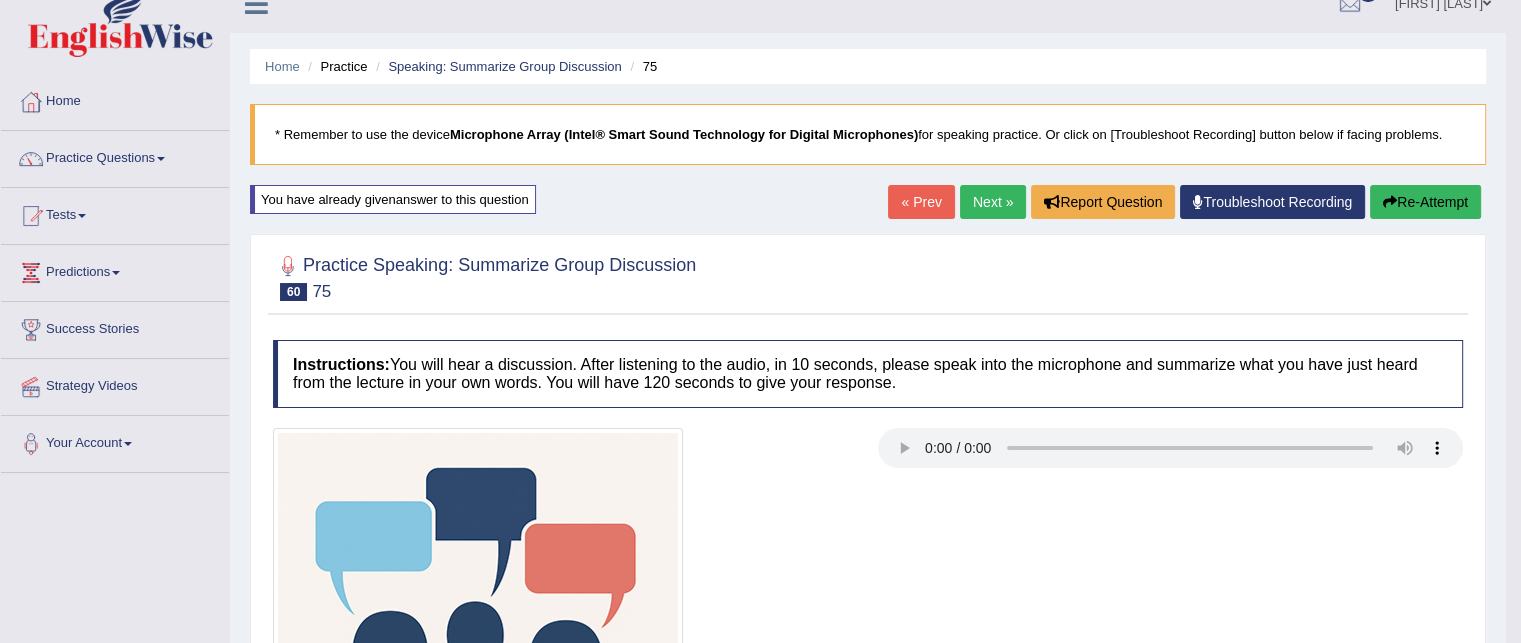 scroll, scrollTop: 0, scrollLeft: 0, axis: both 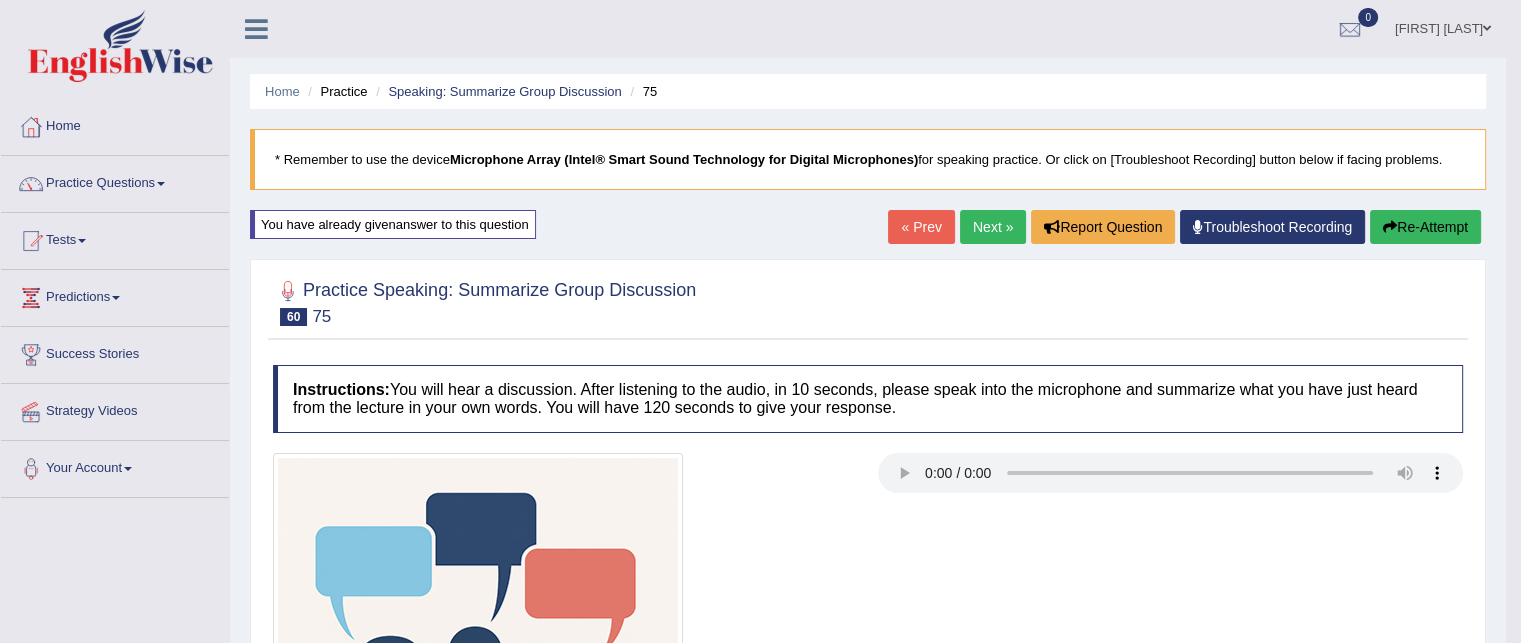 click on "Re-Attempt" at bounding box center [1425, 227] 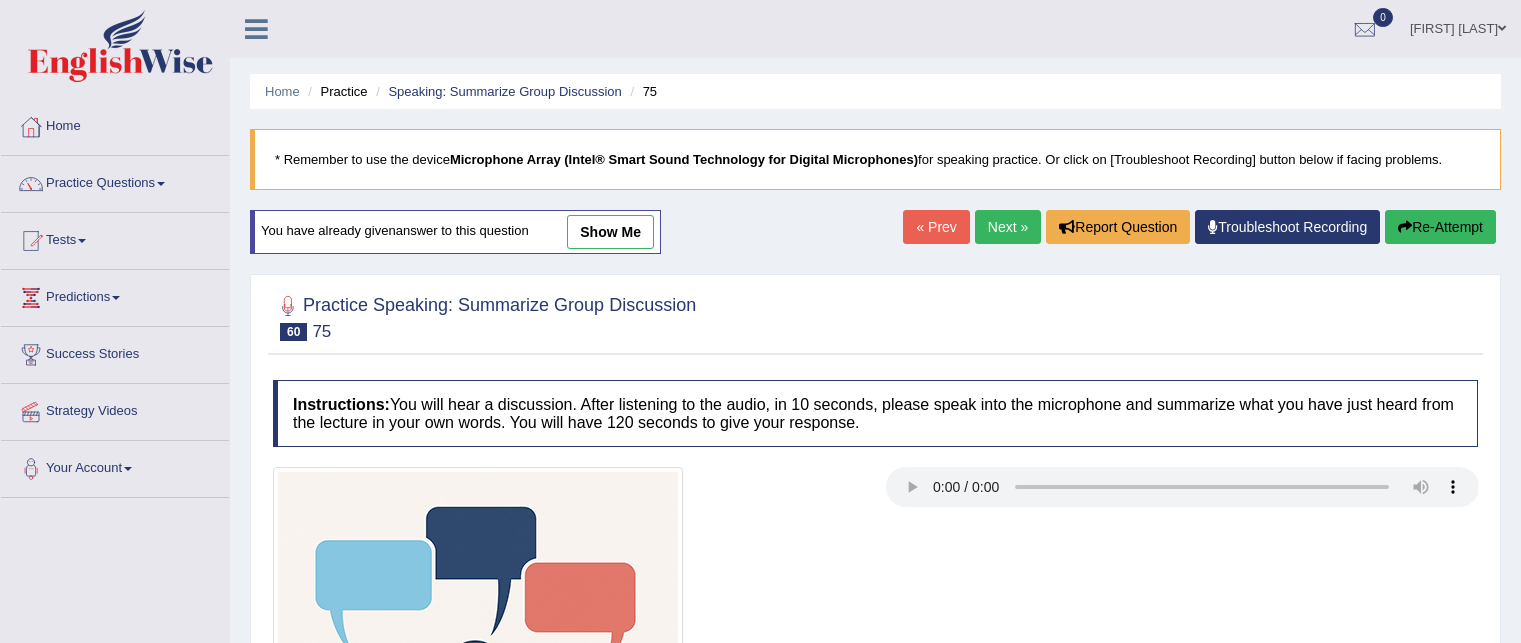 scroll, scrollTop: 0, scrollLeft: 0, axis: both 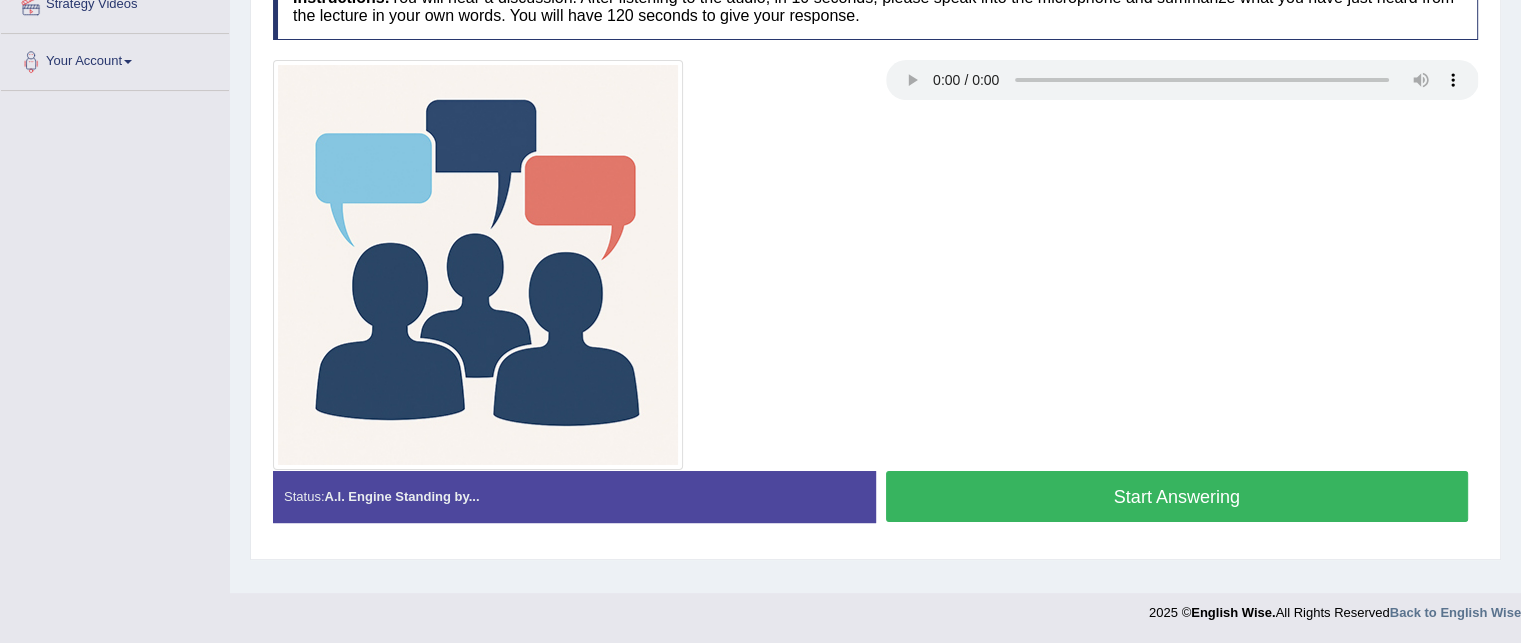 click on "Start Answering" at bounding box center (1177, 496) 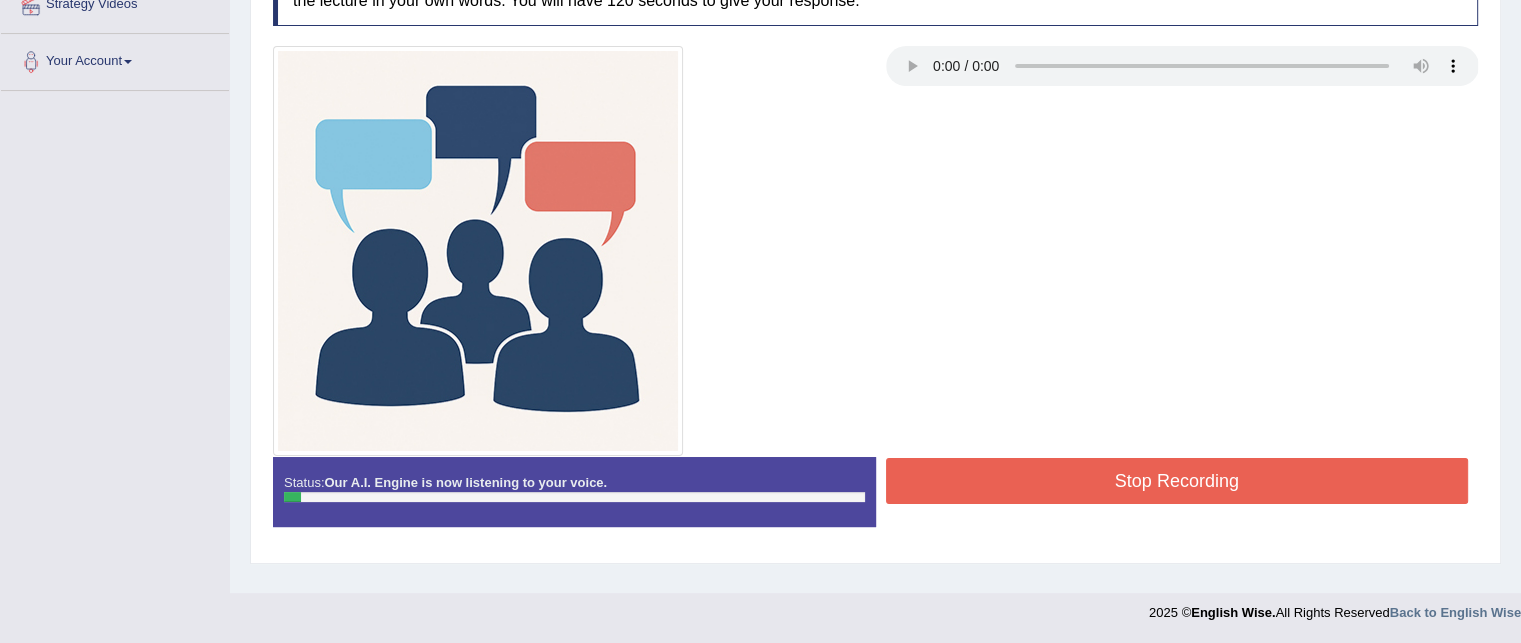 click on "Stop Recording" at bounding box center [1177, 481] 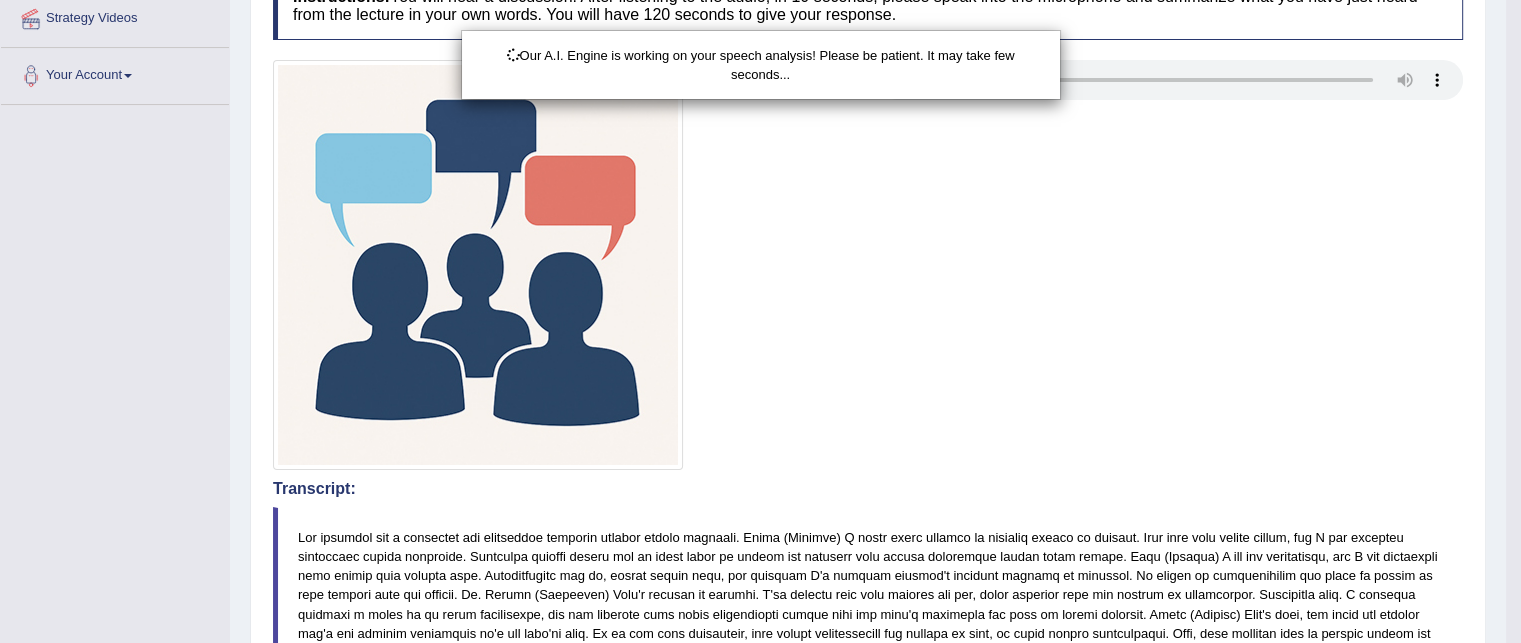 scroll, scrollTop: 392, scrollLeft: 0, axis: vertical 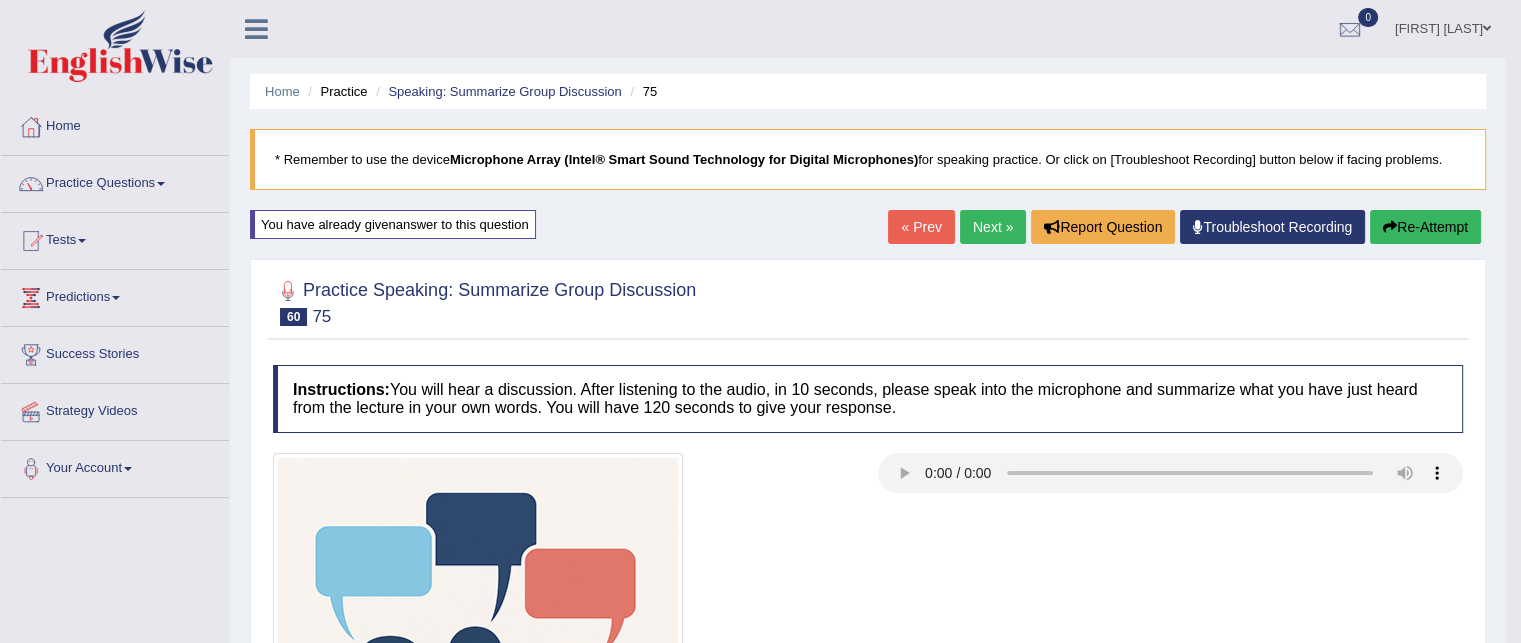 click on "Re-Attempt" at bounding box center (1425, 227) 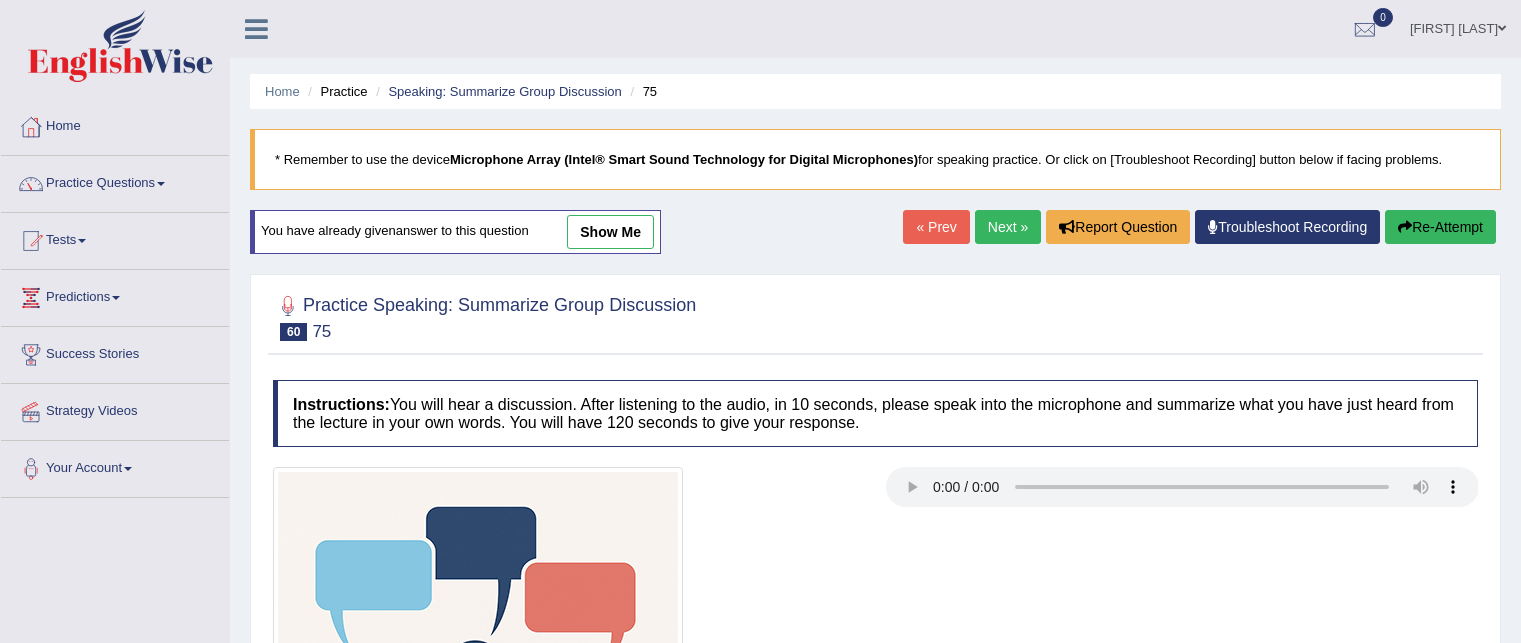 scroll, scrollTop: 0, scrollLeft: 0, axis: both 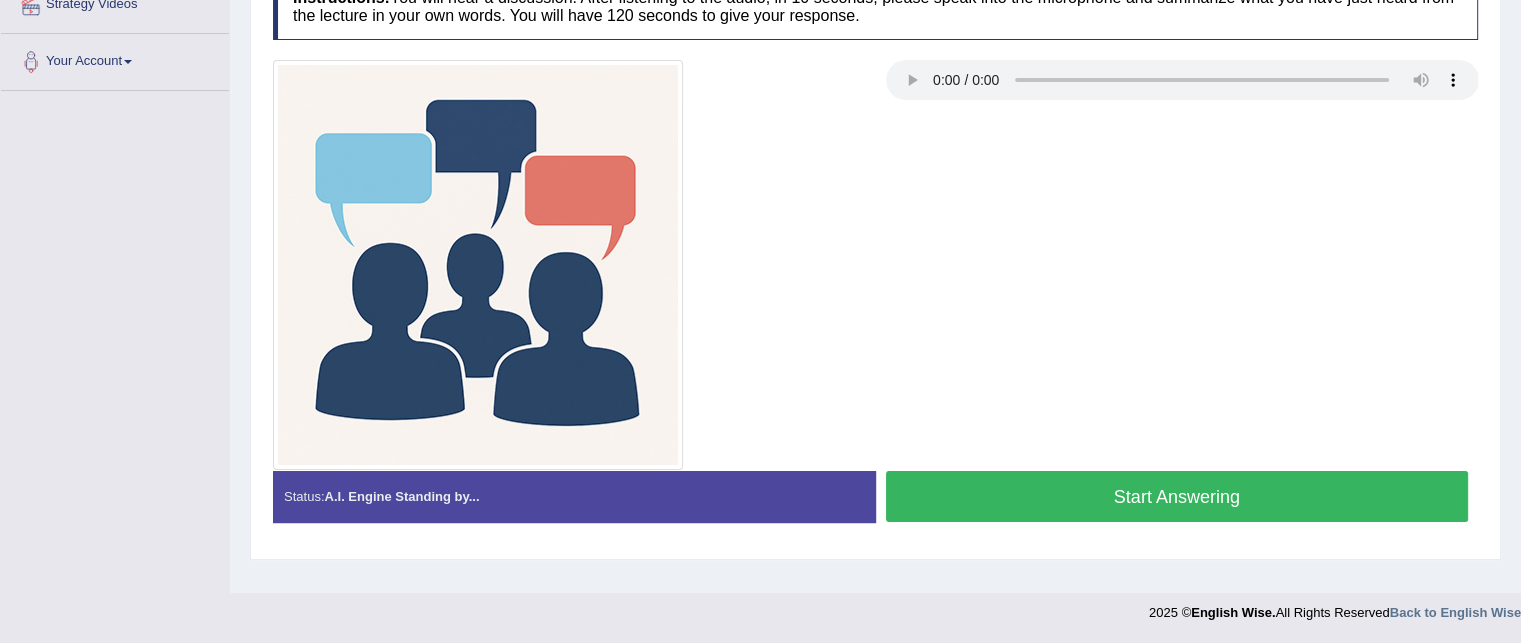 click on "Start Answering" at bounding box center [1177, 496] 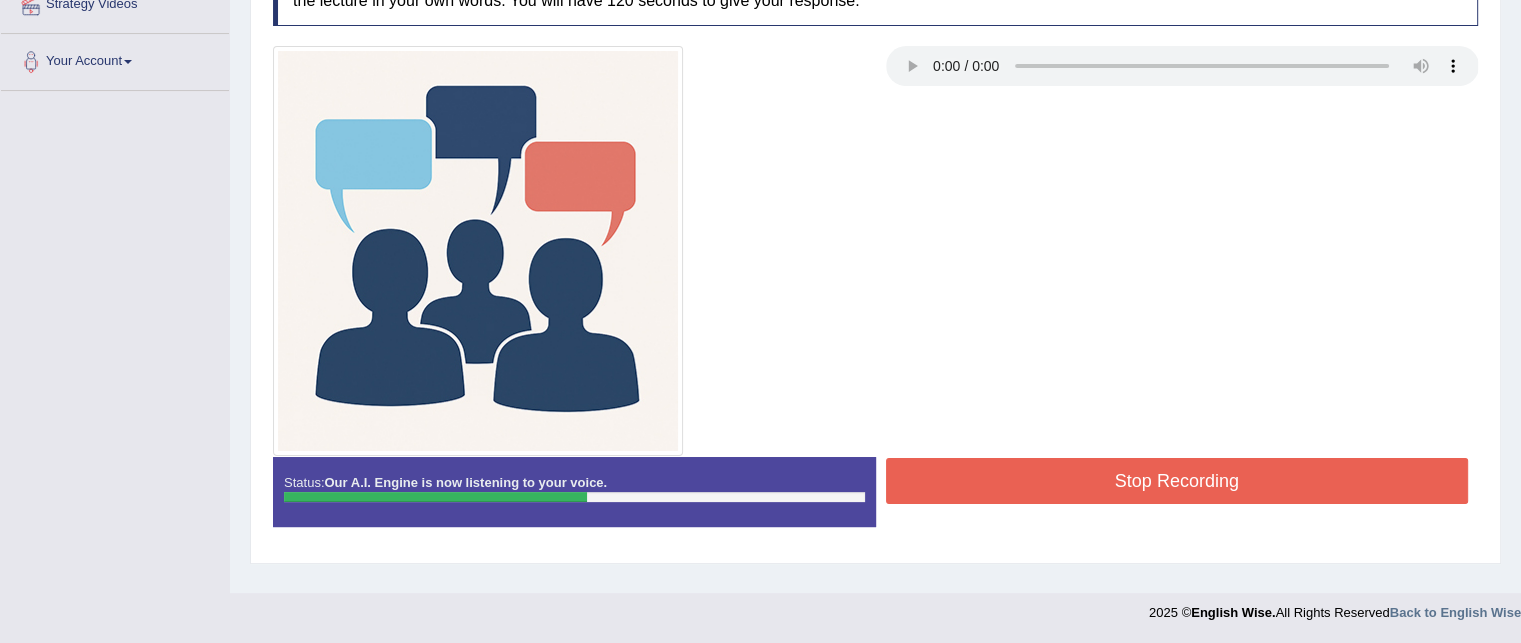 click on "Stop Recording" at bounding box center [1177, 481] 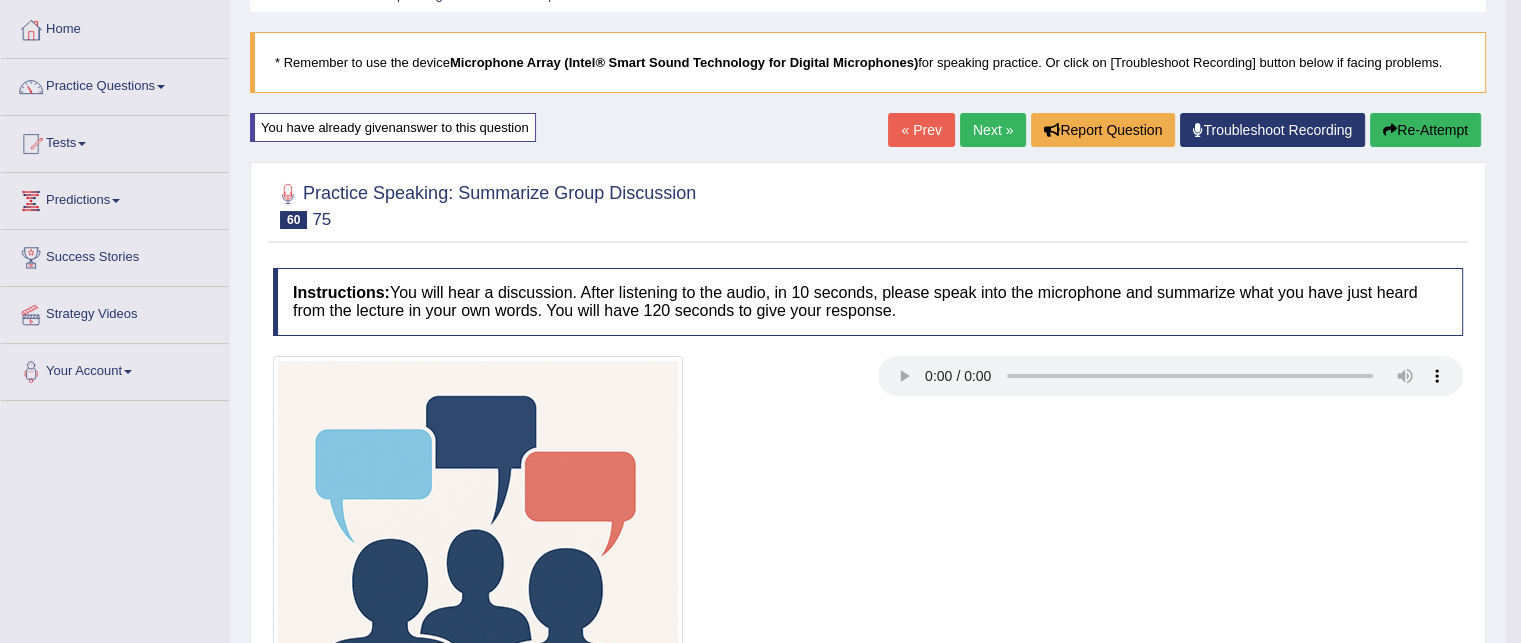 scroll, scrollTop: 96, scrollLeft: 0, axis: vertical 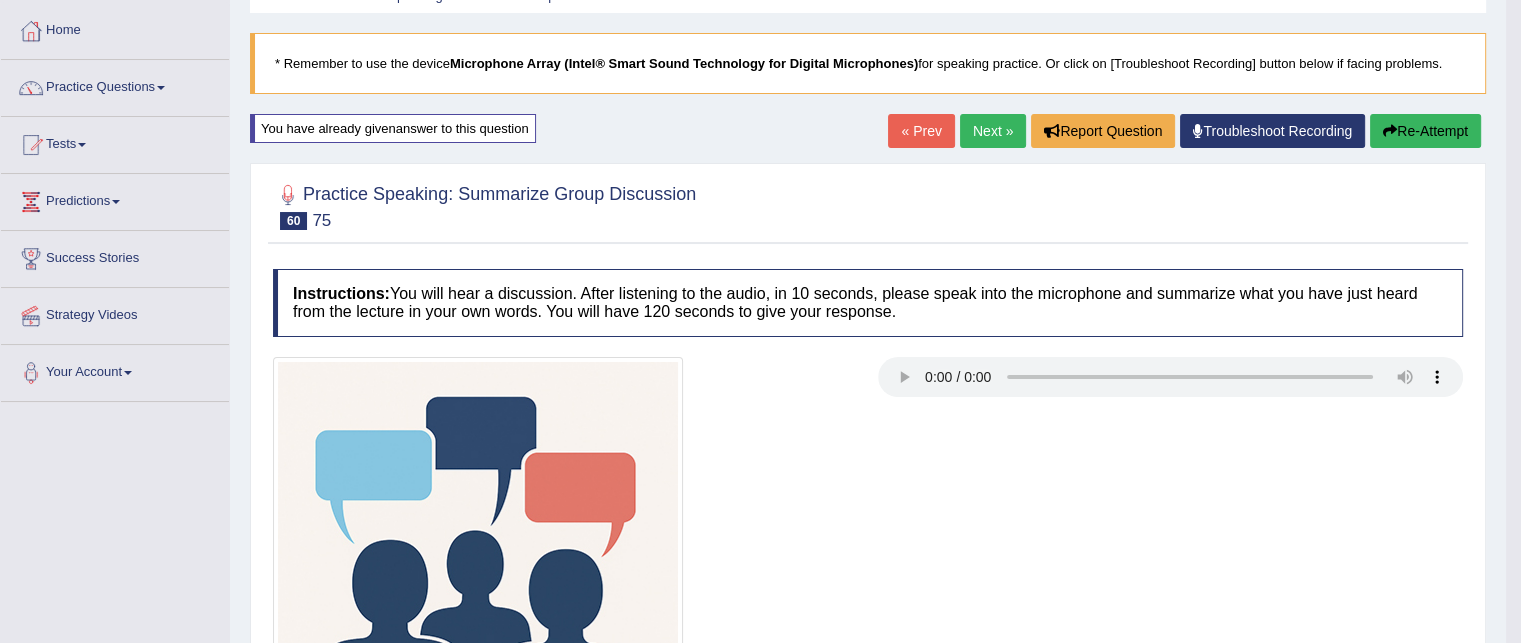 click on "Next »" at bounding box center [993, 131] 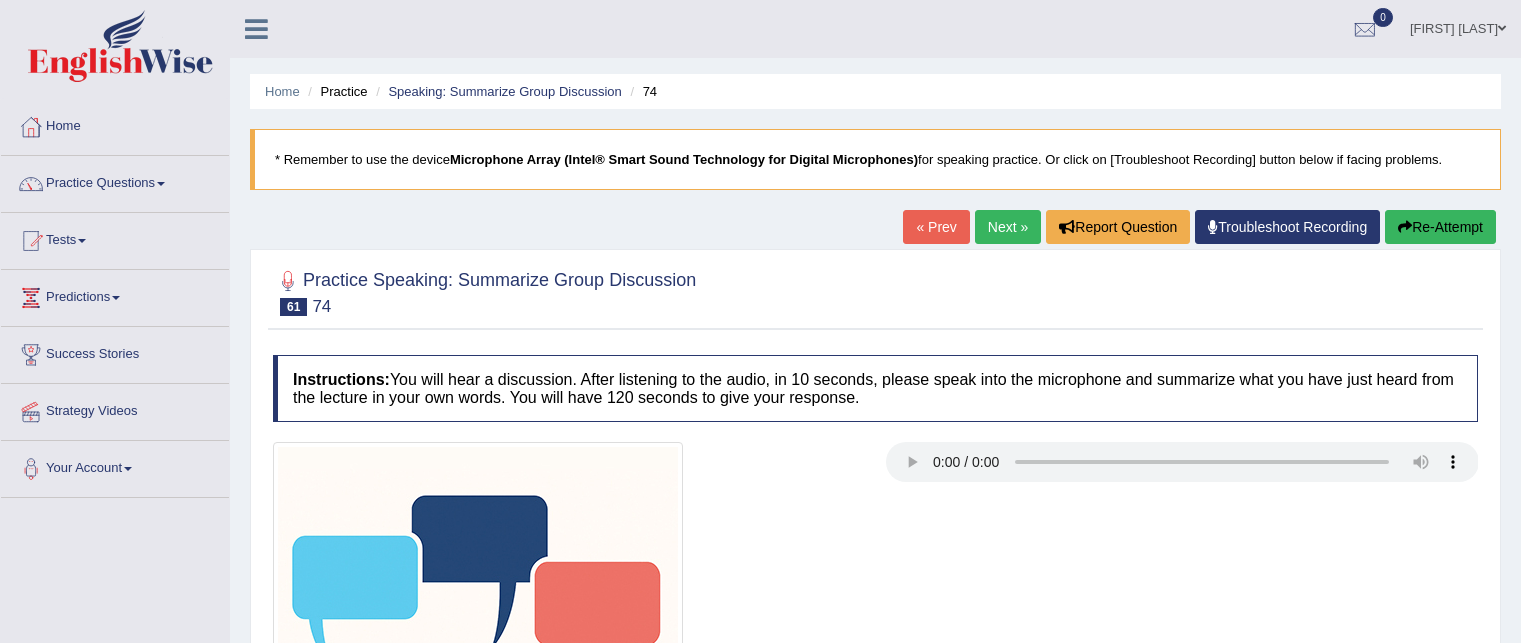 scroll, scrollTop: 0, scrollLeft: 0, axis: both 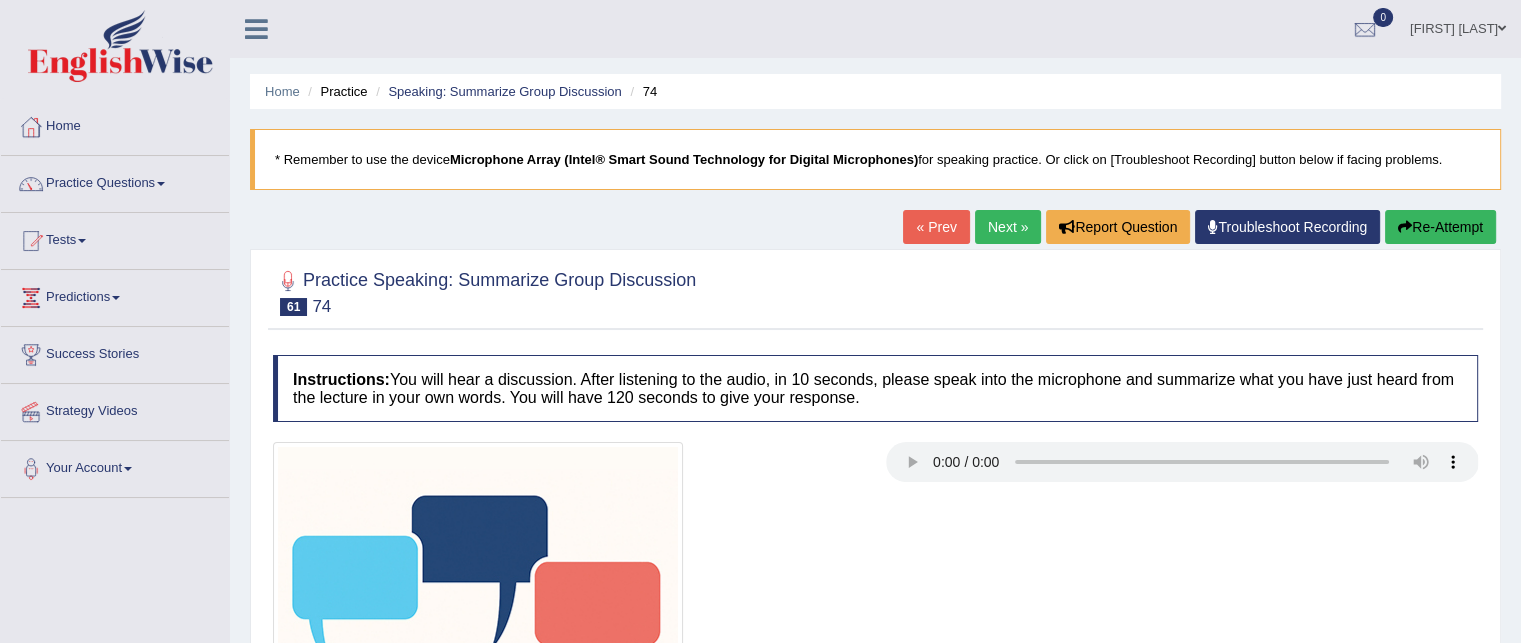 type 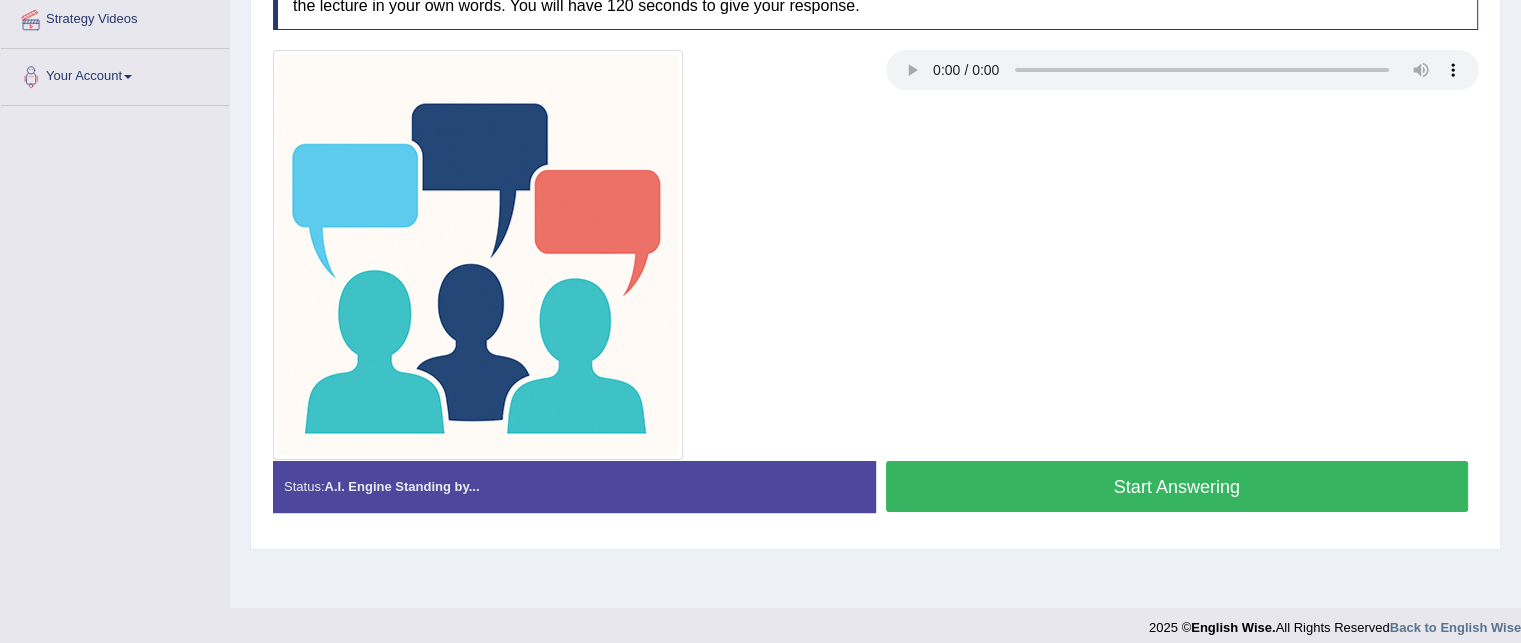 scroll, scrollTop: 394, scrollLeft: 0, axis: vertical 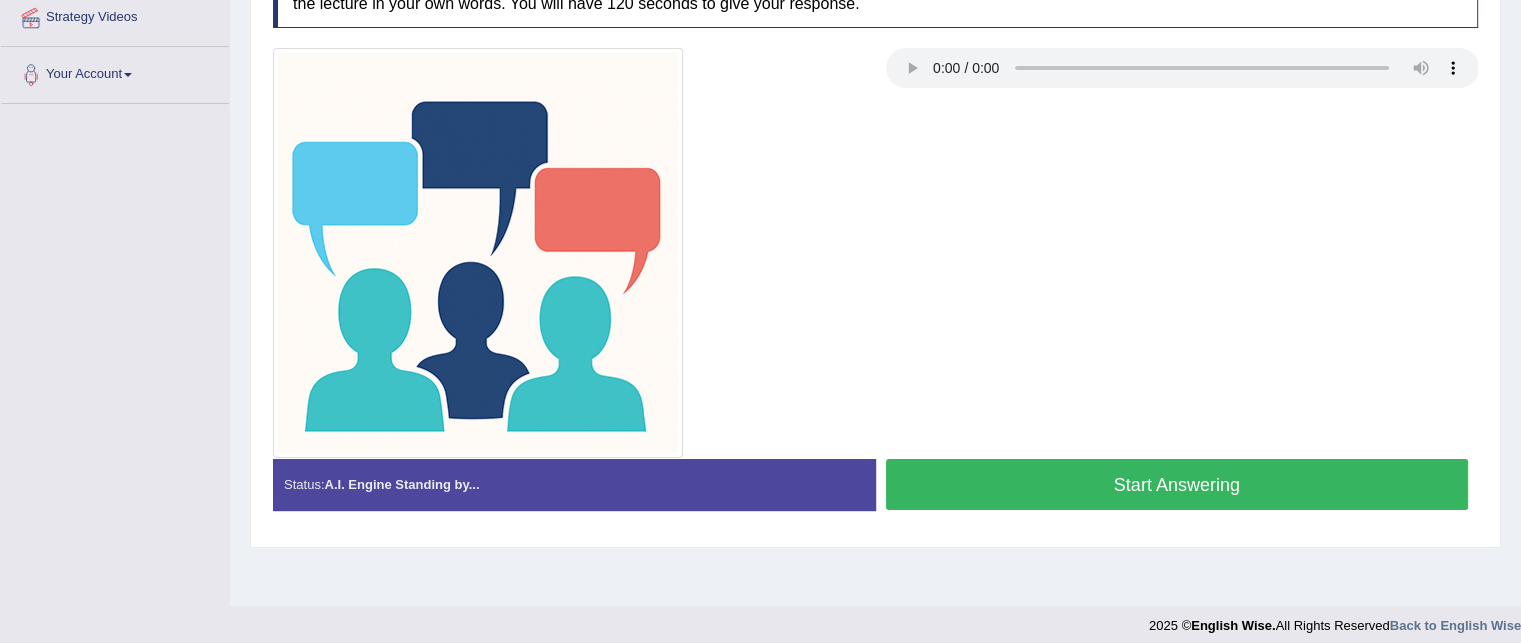 click on "Start Answering" at bounding box center (1177, 484) 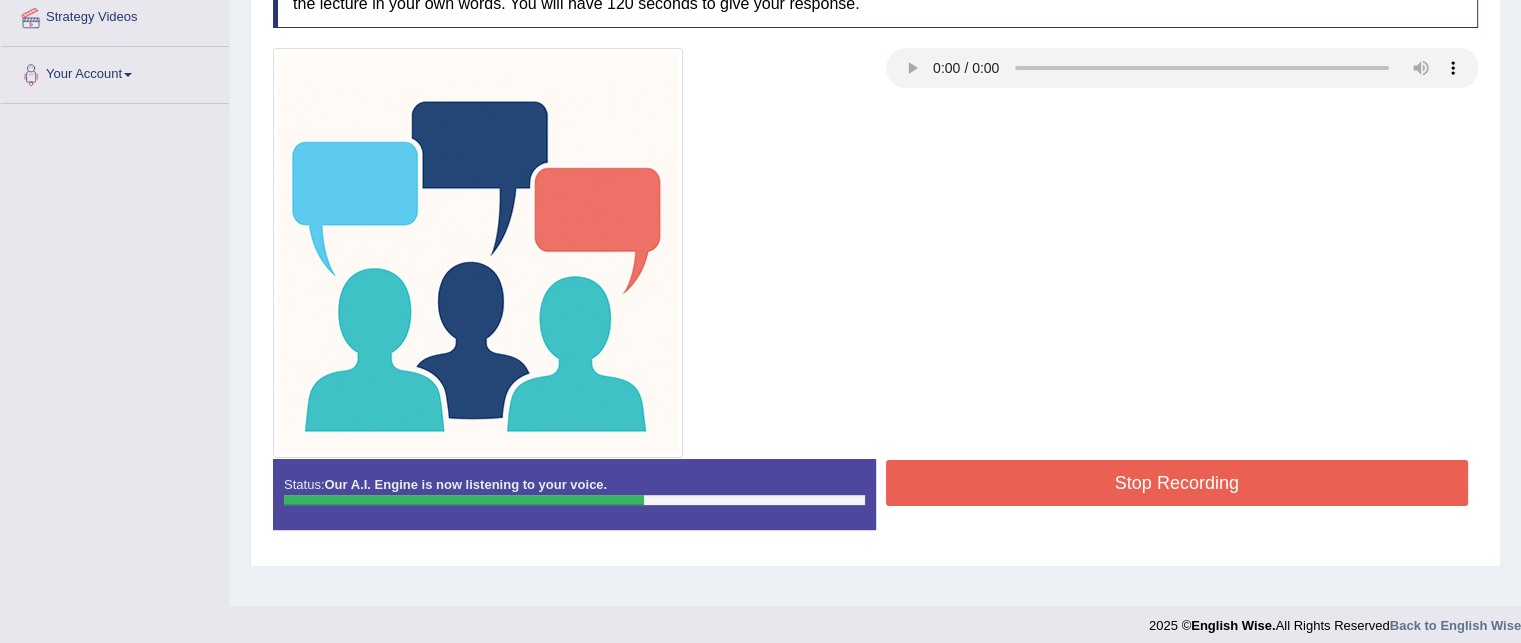 click on "Stop Recording" at bounding box center [1177, 483] 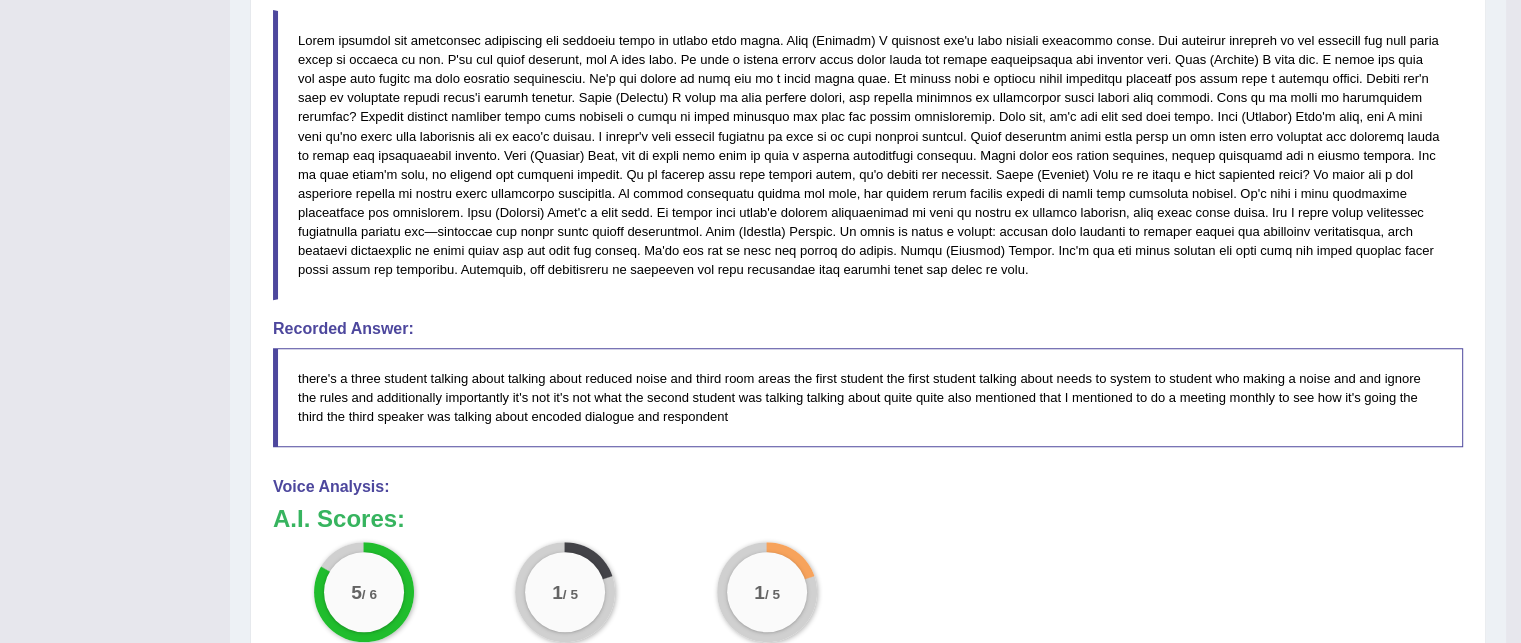 scroll, scrollTop: 1054, scrollLeft: 0, axis: vertical 